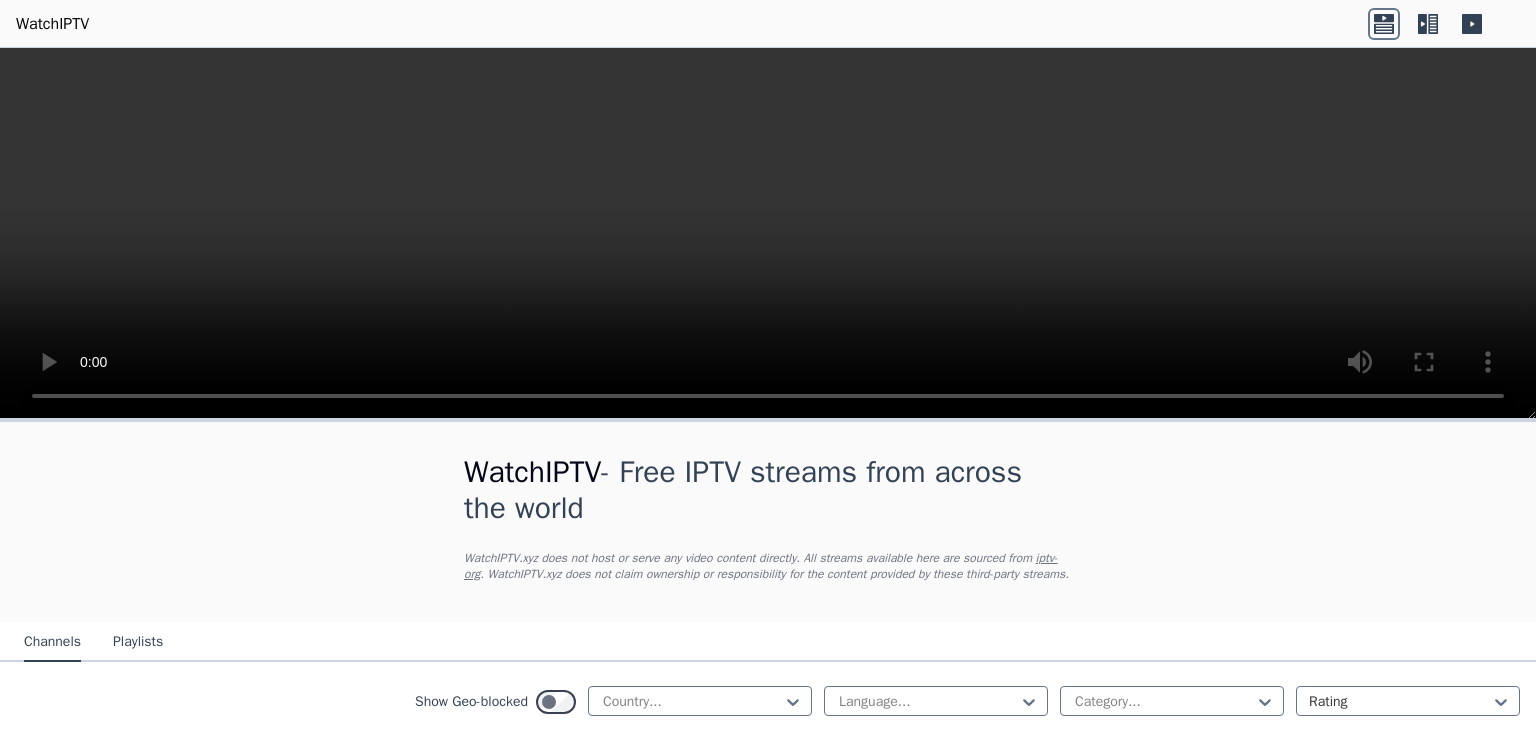 scroll, scrollTop: 0, scrollLeft: 0, axis: both 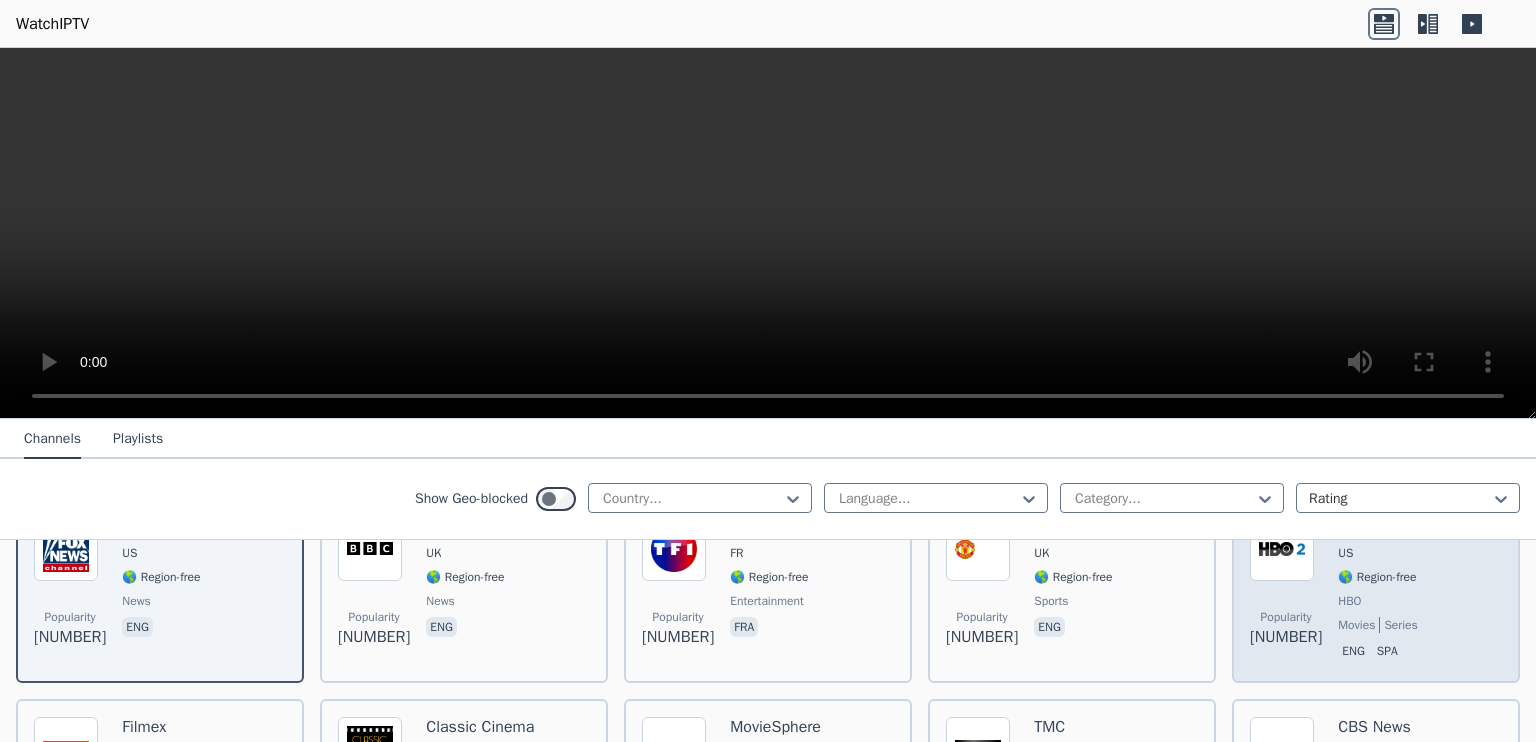 click on "Popularity [NUMBER] HBO 2 East US 🌎 Region-free HBO movies series eng spa" at bounding box center (1376, 591) 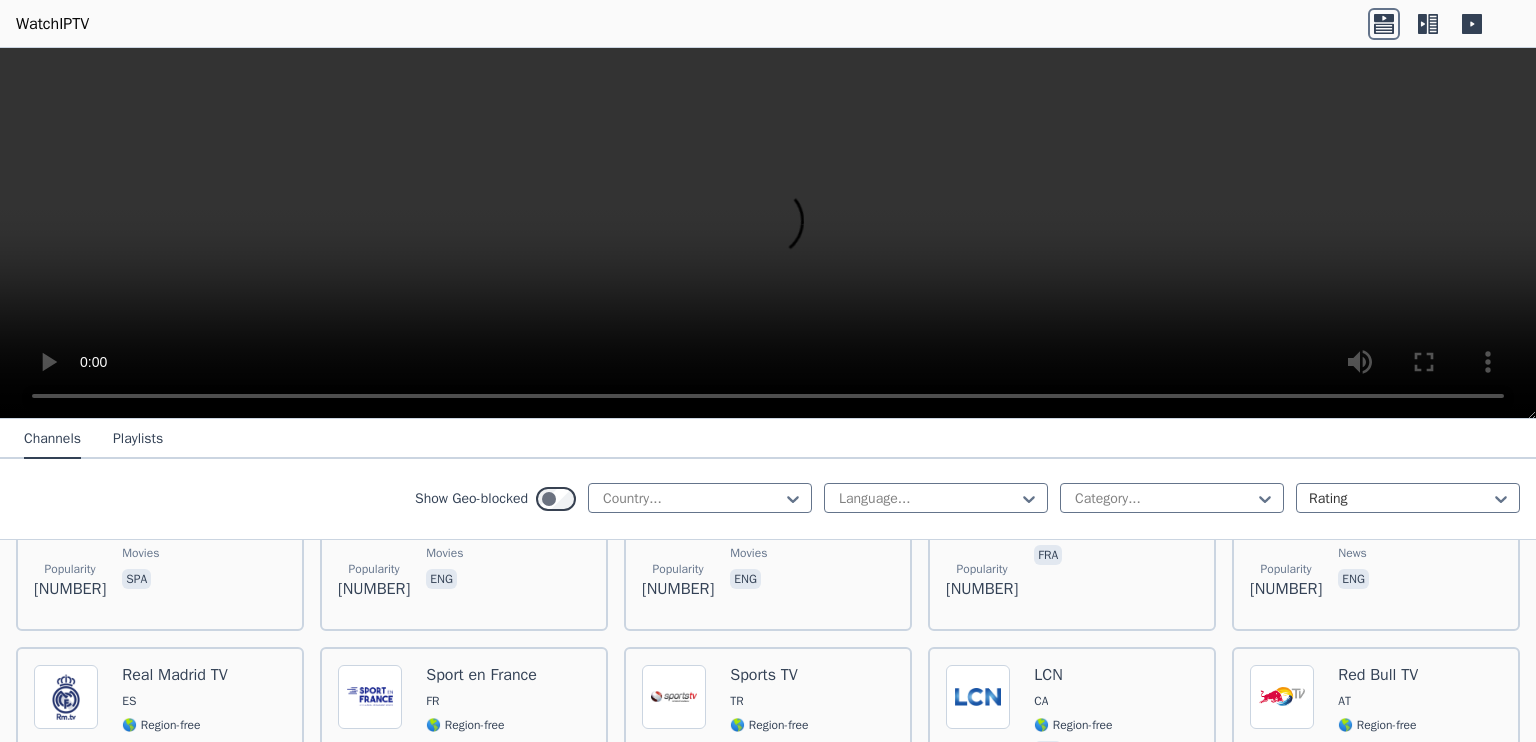scroll, scrollTop: 515, scrollLeft: 0, axis: vertical 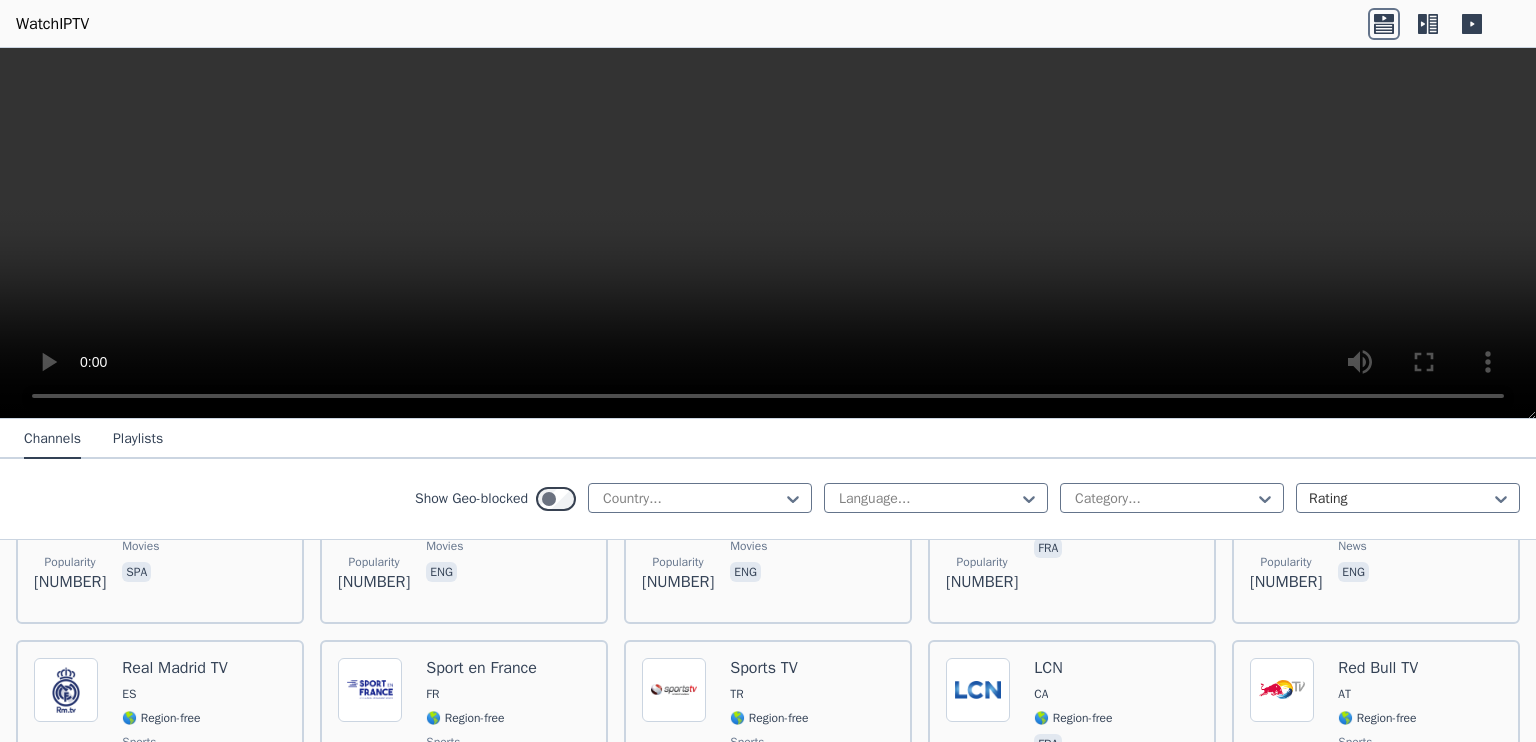 click 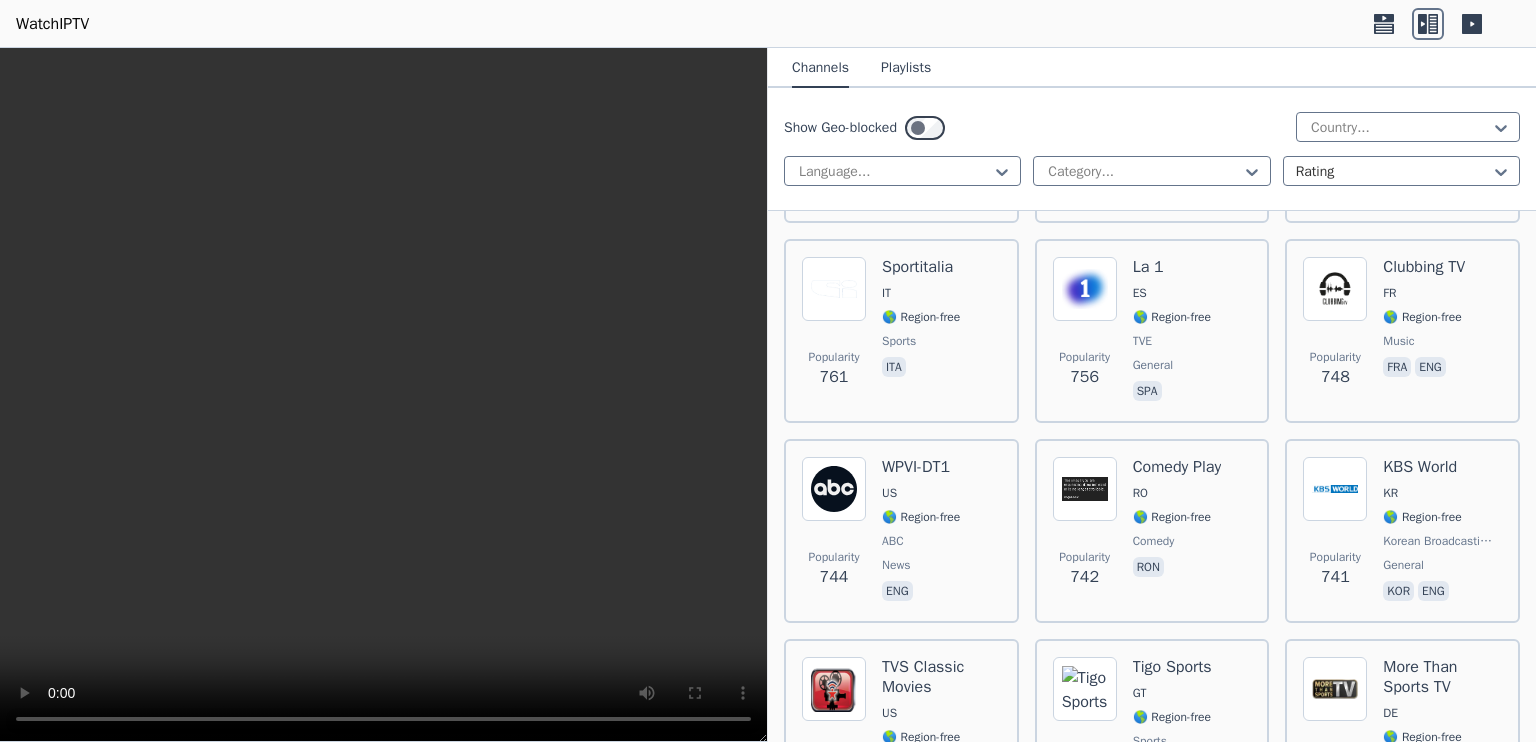 scroll, scrollTop: 5394, scrollLeft: 0, axis: vertical 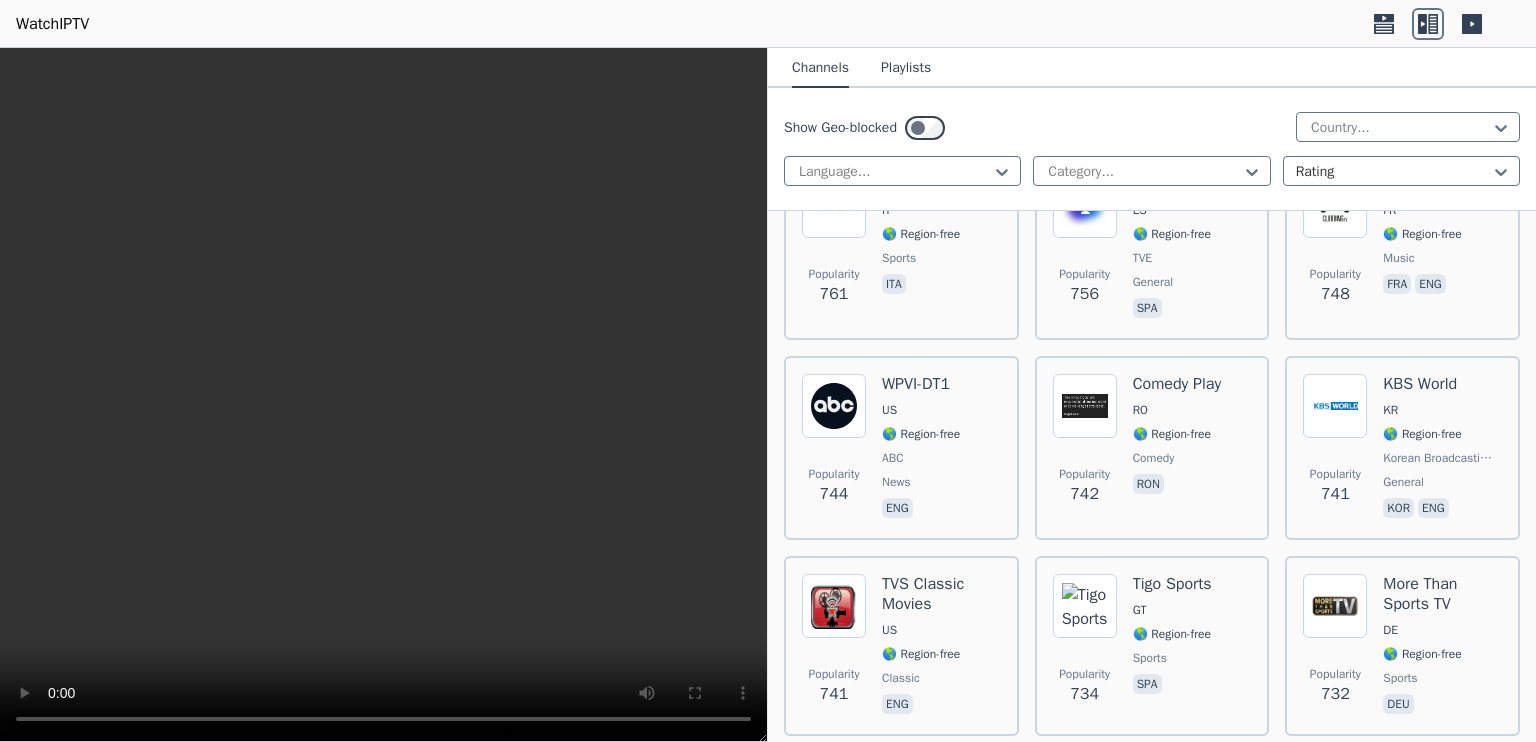 click at bounding box center [383, 395] 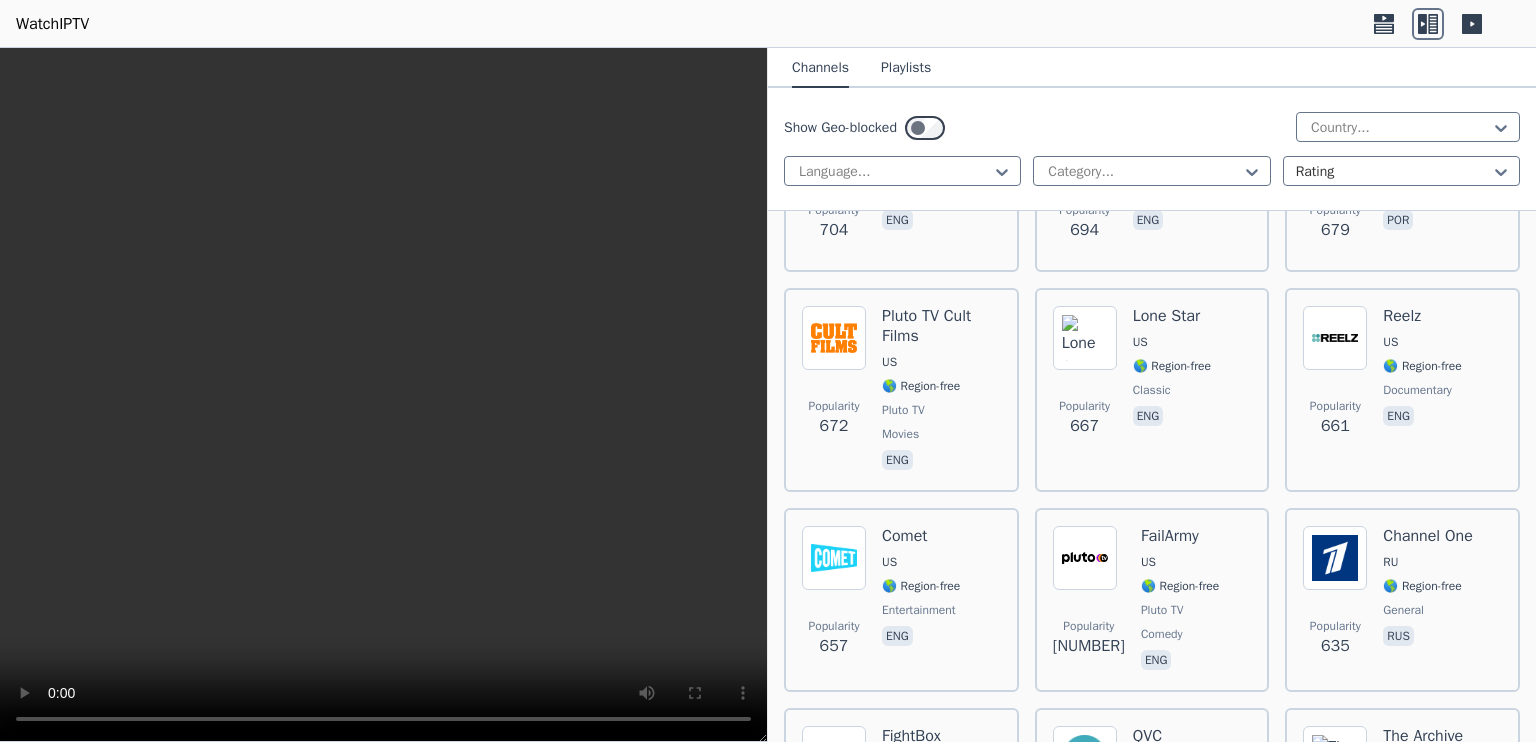 scroll, scrollTop: 6260, scrollLeft: 0, axis: vertical 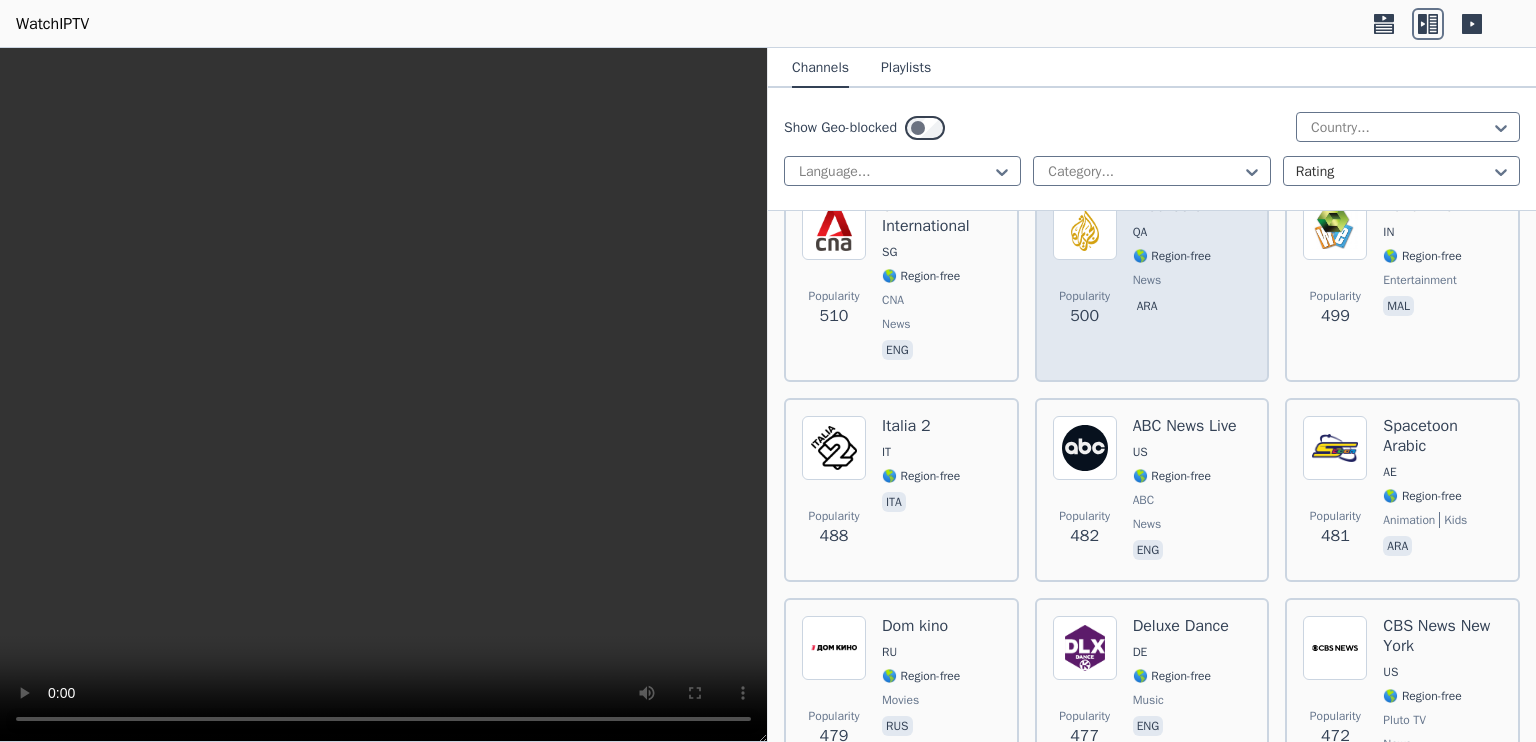 click on "ara" at bounding box center (1172, 308) 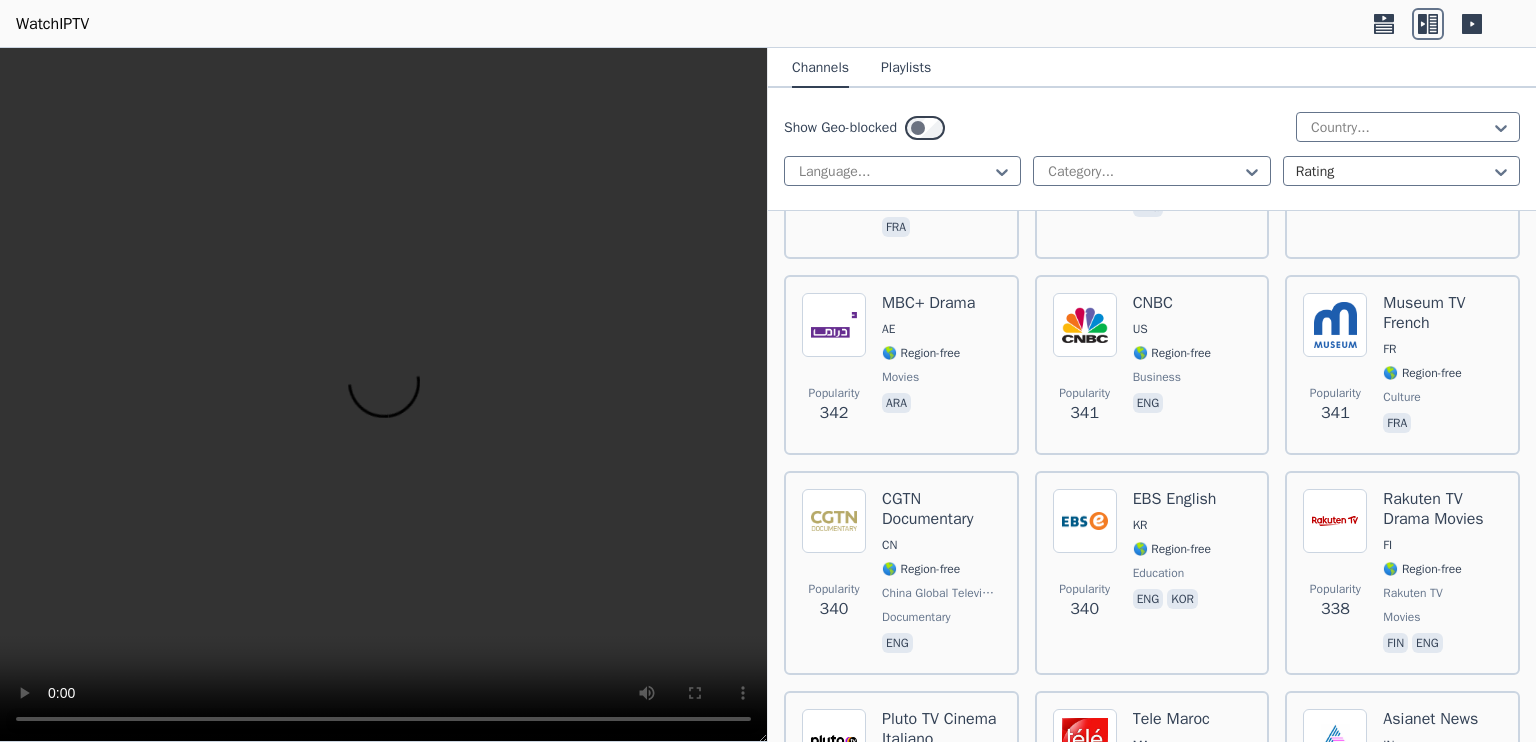 scroll, scrollTop: 13679, scrollLeft: 0, axis: vertical 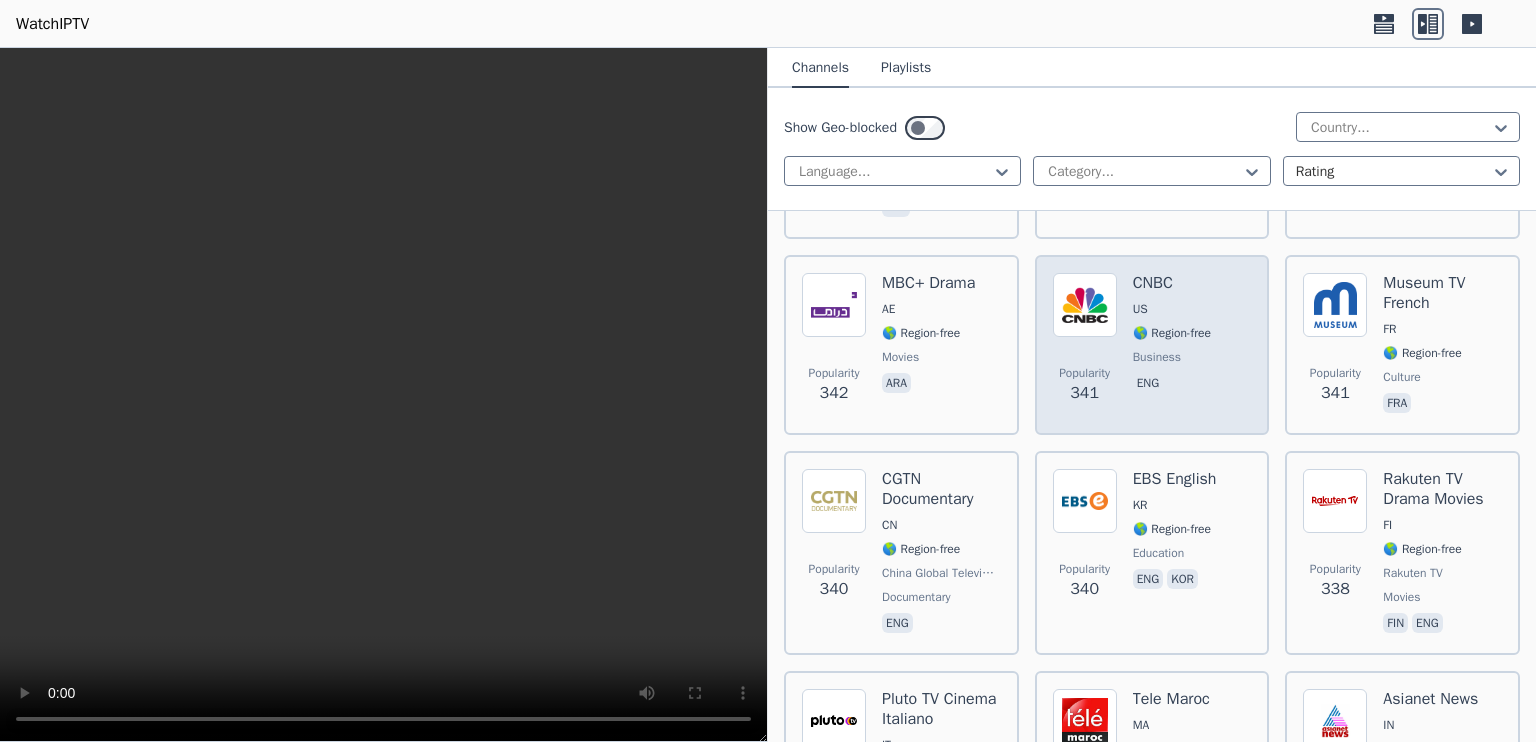 click on "CNBC" at bounding box center [1172, 283] 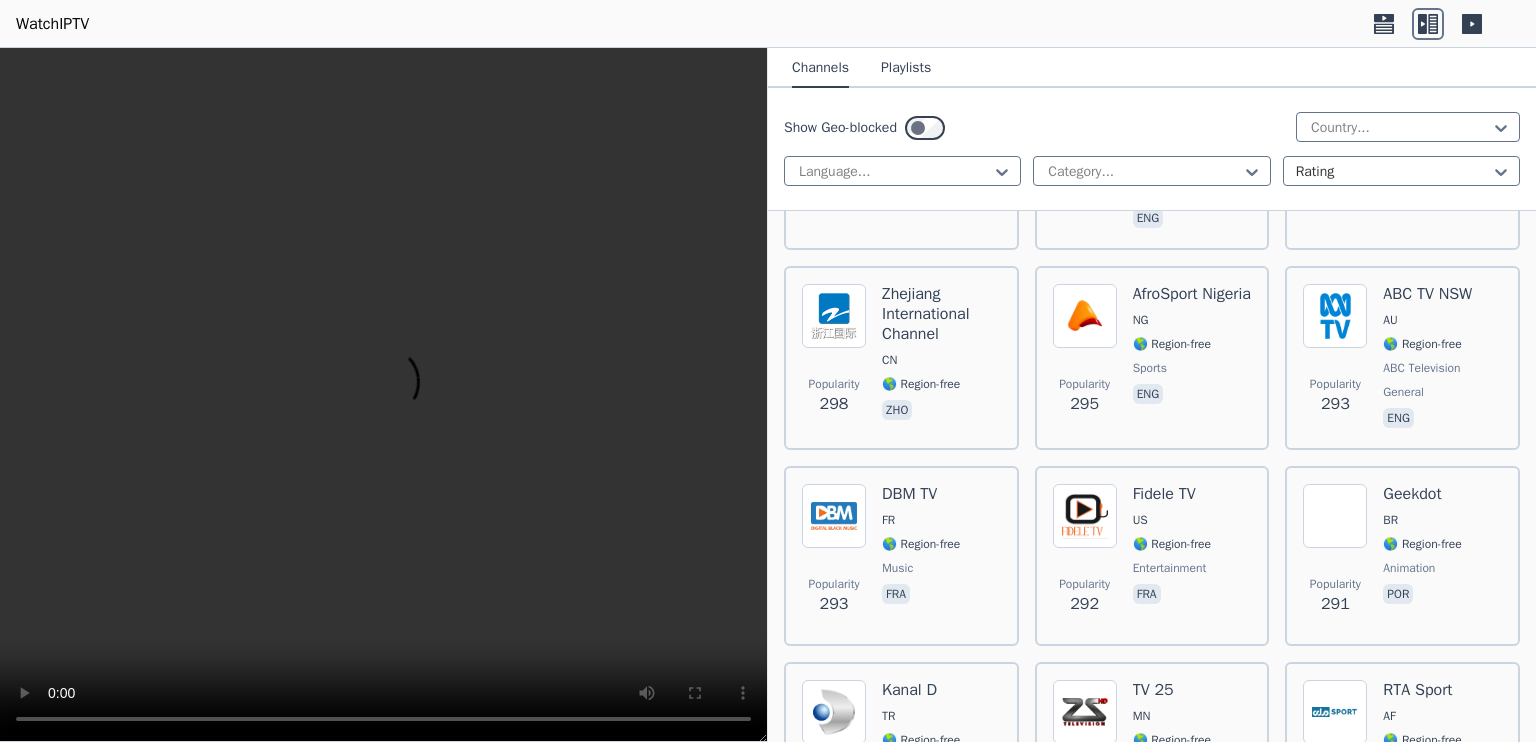 scroll, scrollTop: 16187, scrollLeft: 0, axis: vertical 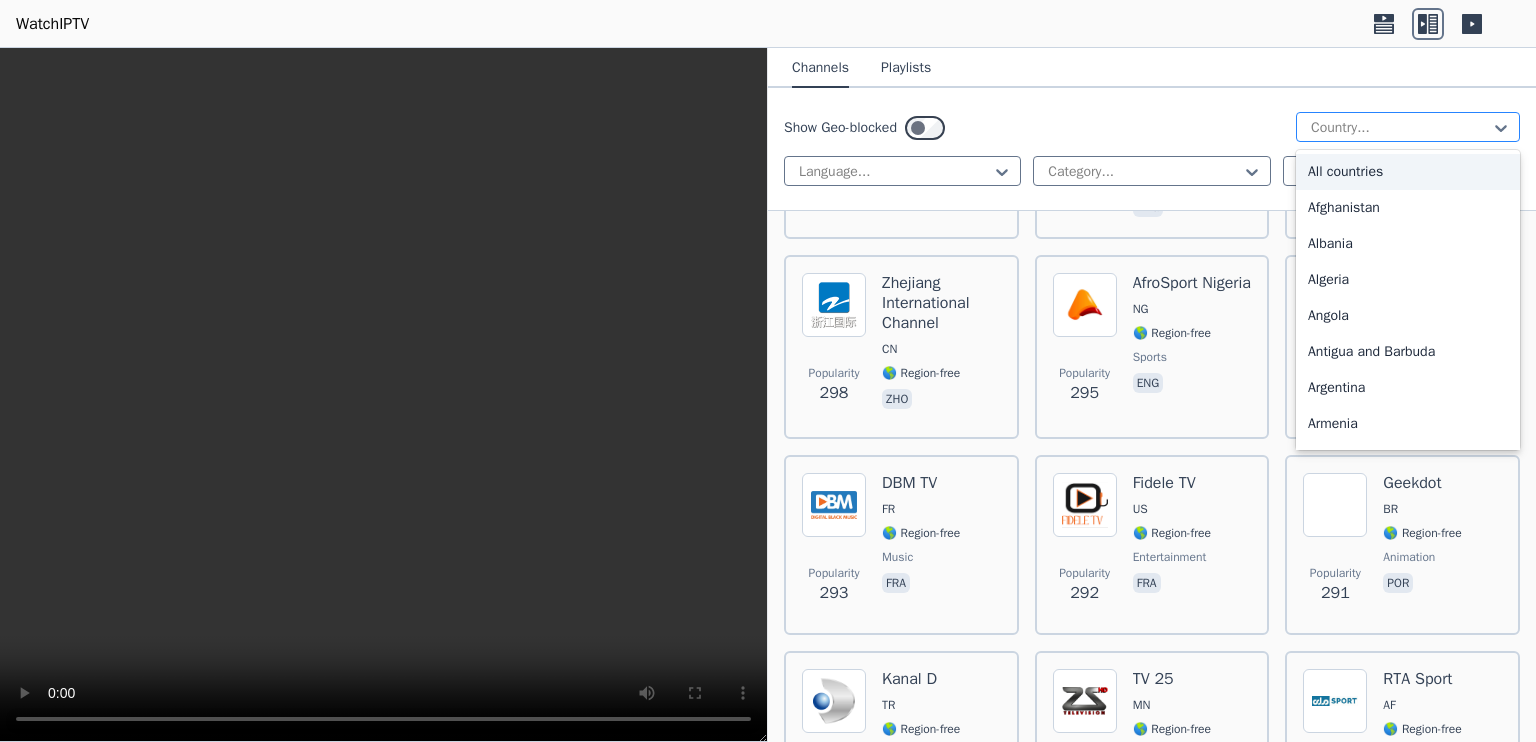 click on "Country..." at bounding box center [1408, 127] 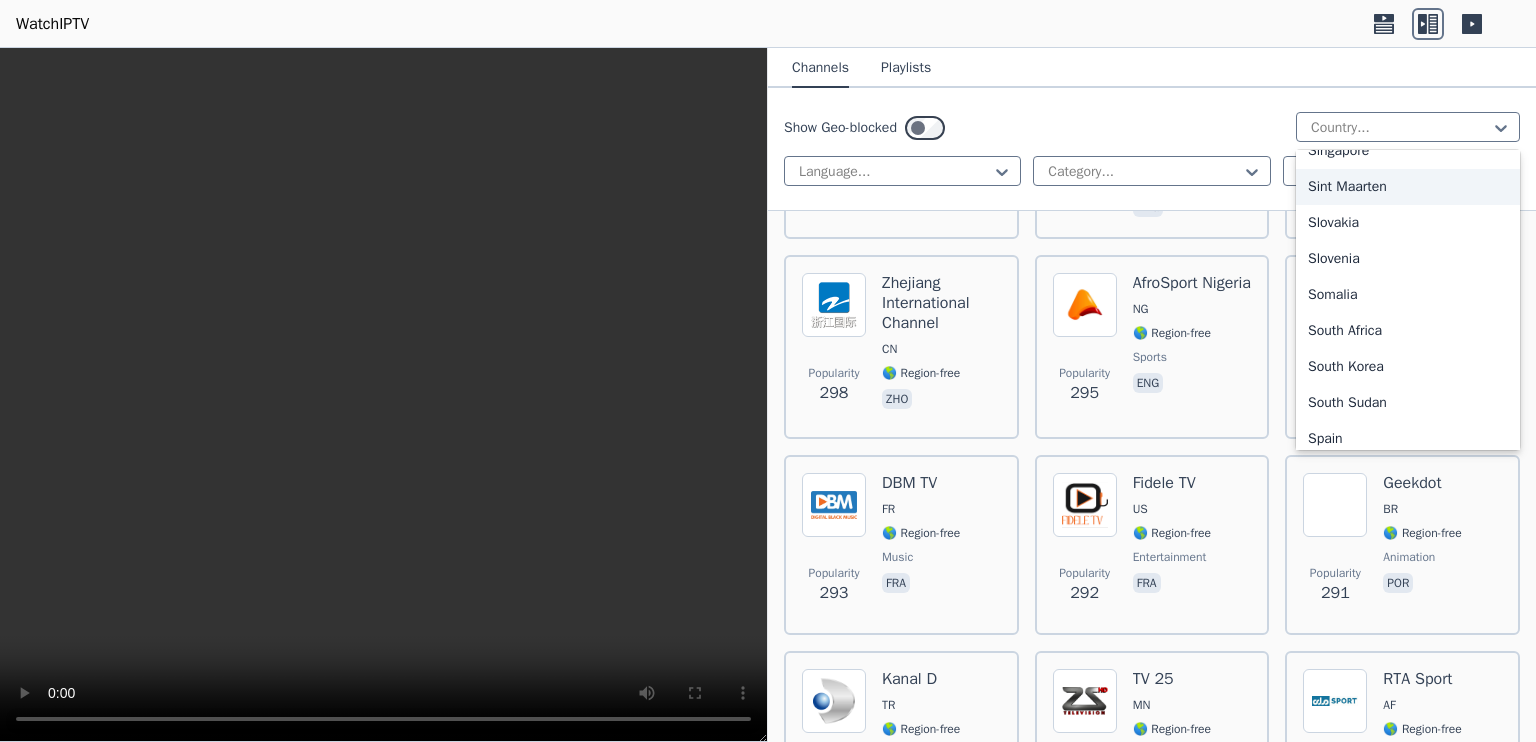 scroll, scrollTop: 6073, scrollLeft: 0, axis: vertical 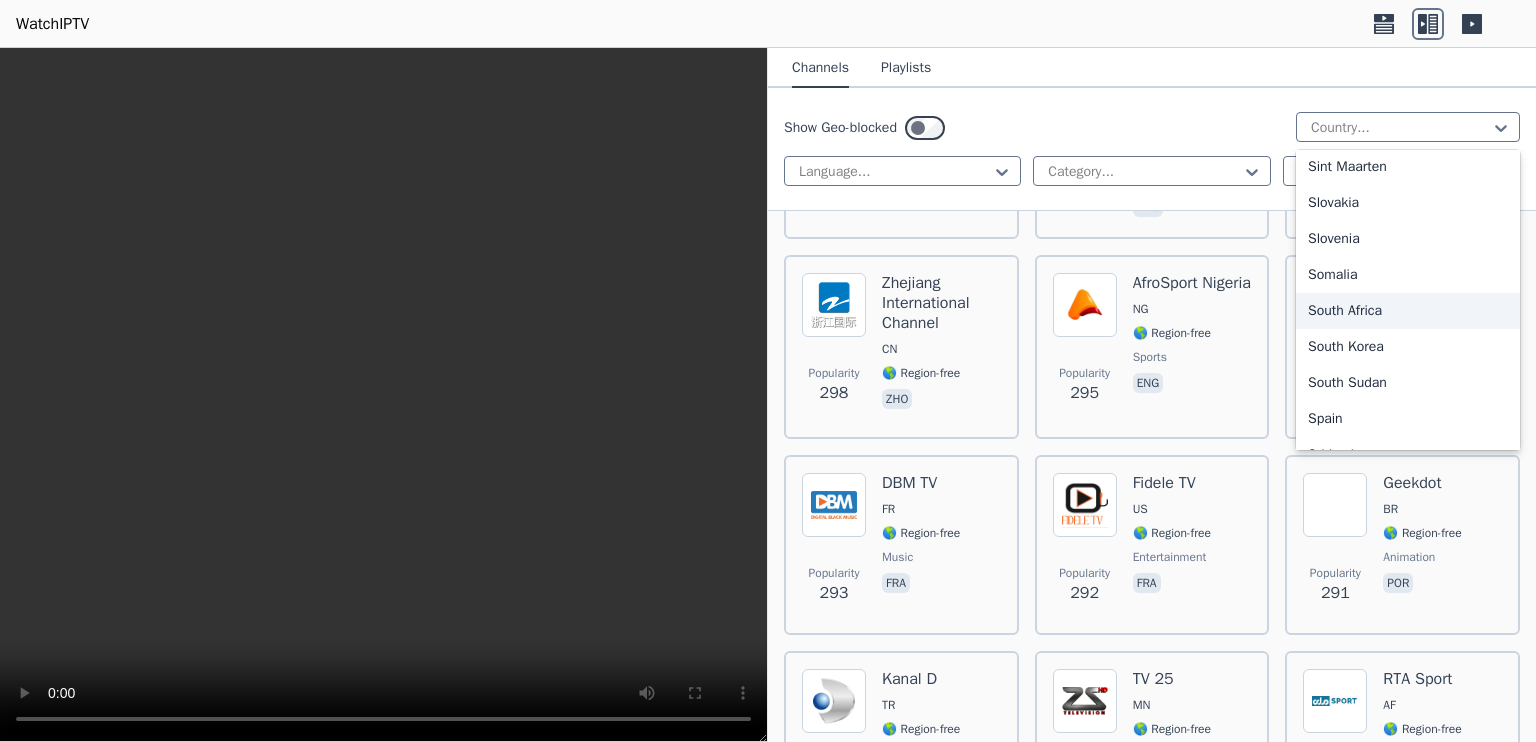 click on "South Africa" at bounding box center [1408, 311] 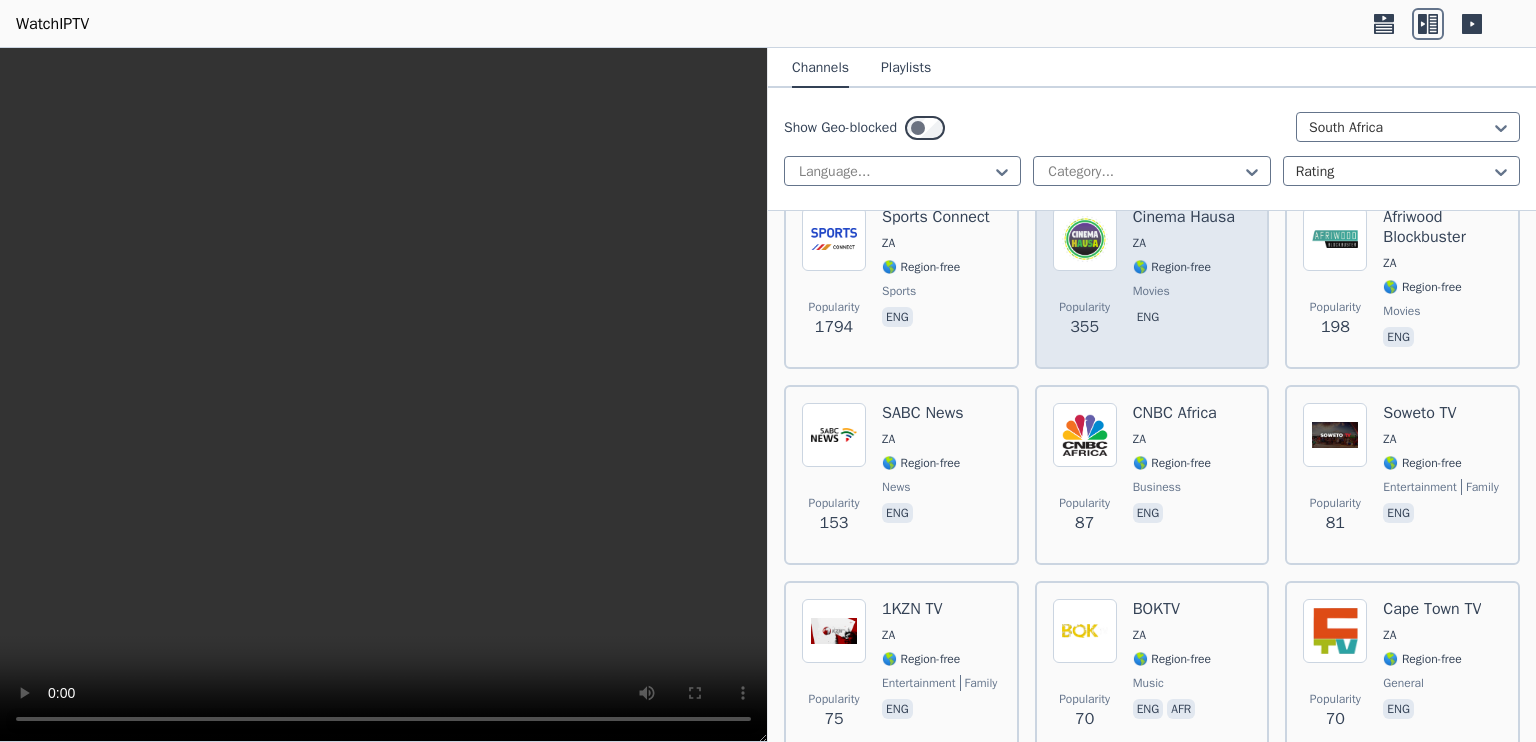 scroll, scrollTop: 248, scrollLeft: 0, axis: vertical 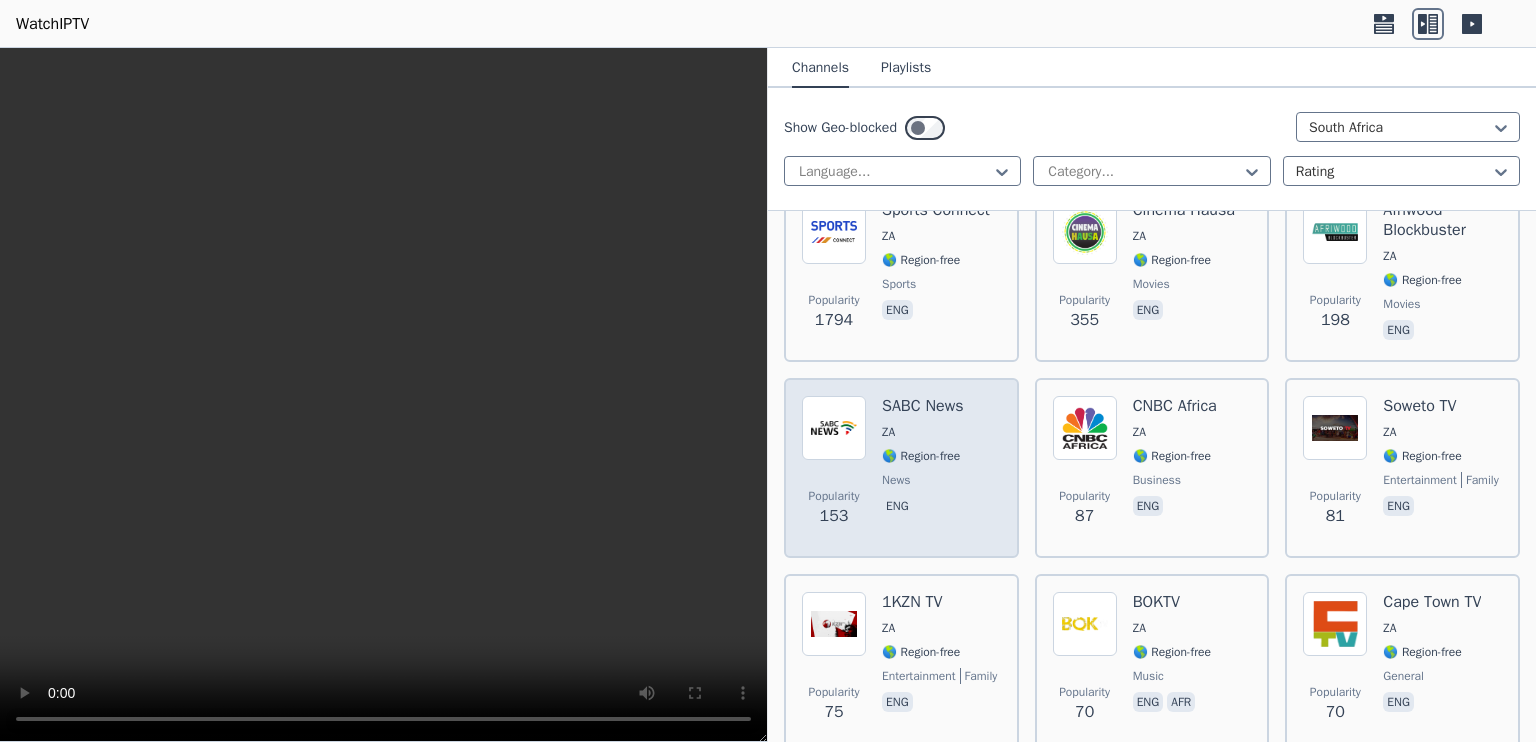 click on "eng" at bounding box center (923, 508) 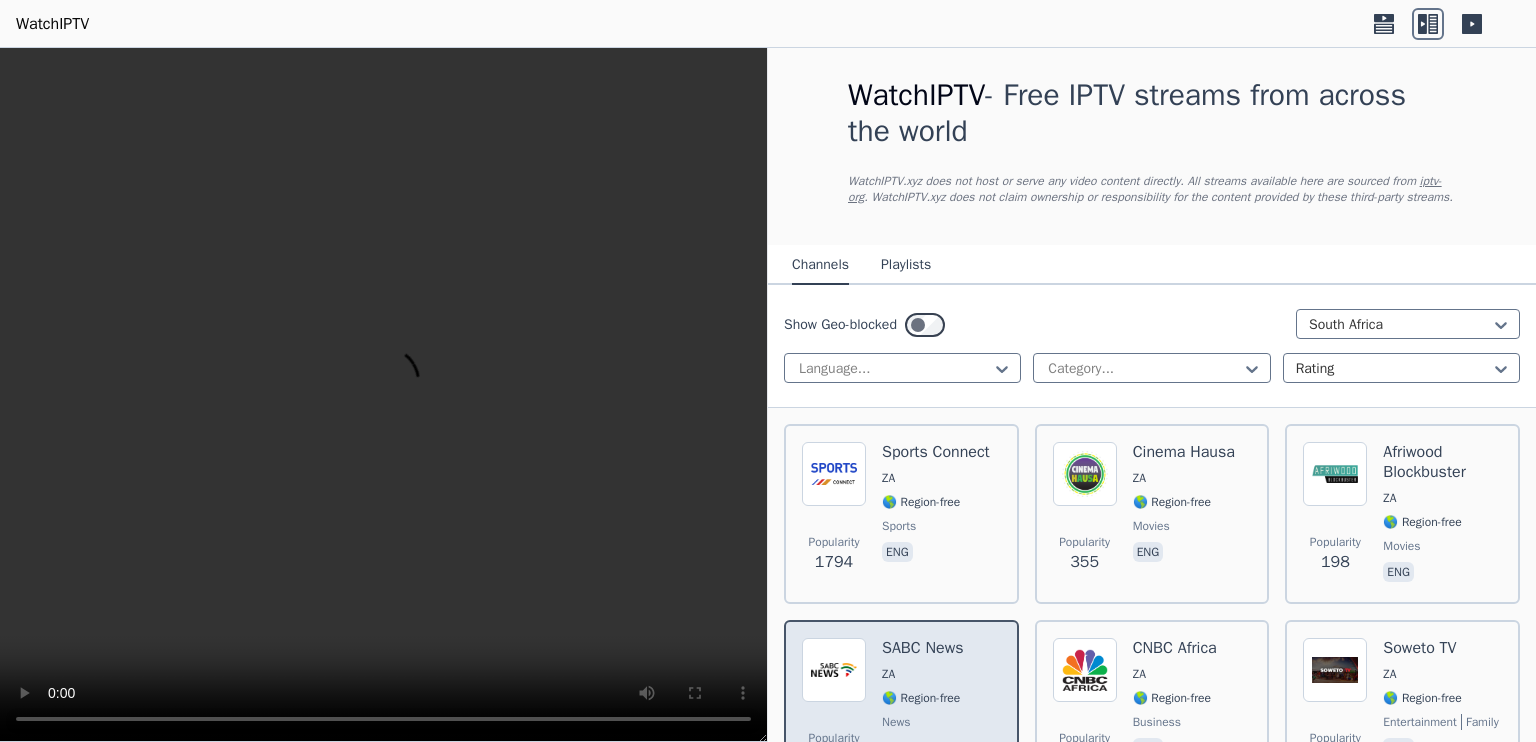 scroll, scrollTop: 0, scrollLeft: 0, axis: both 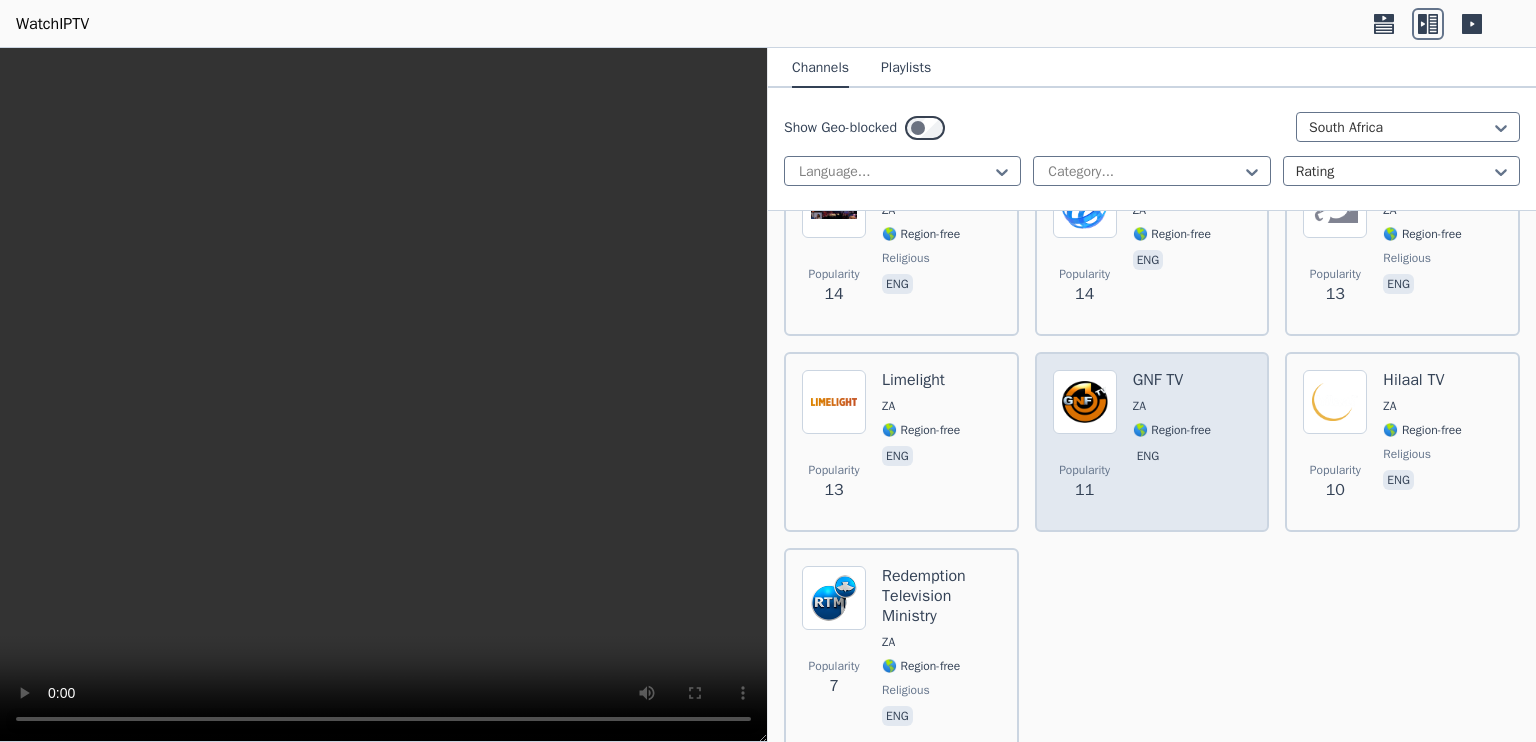 click on "ZA" at bounding box center [1172, 406] 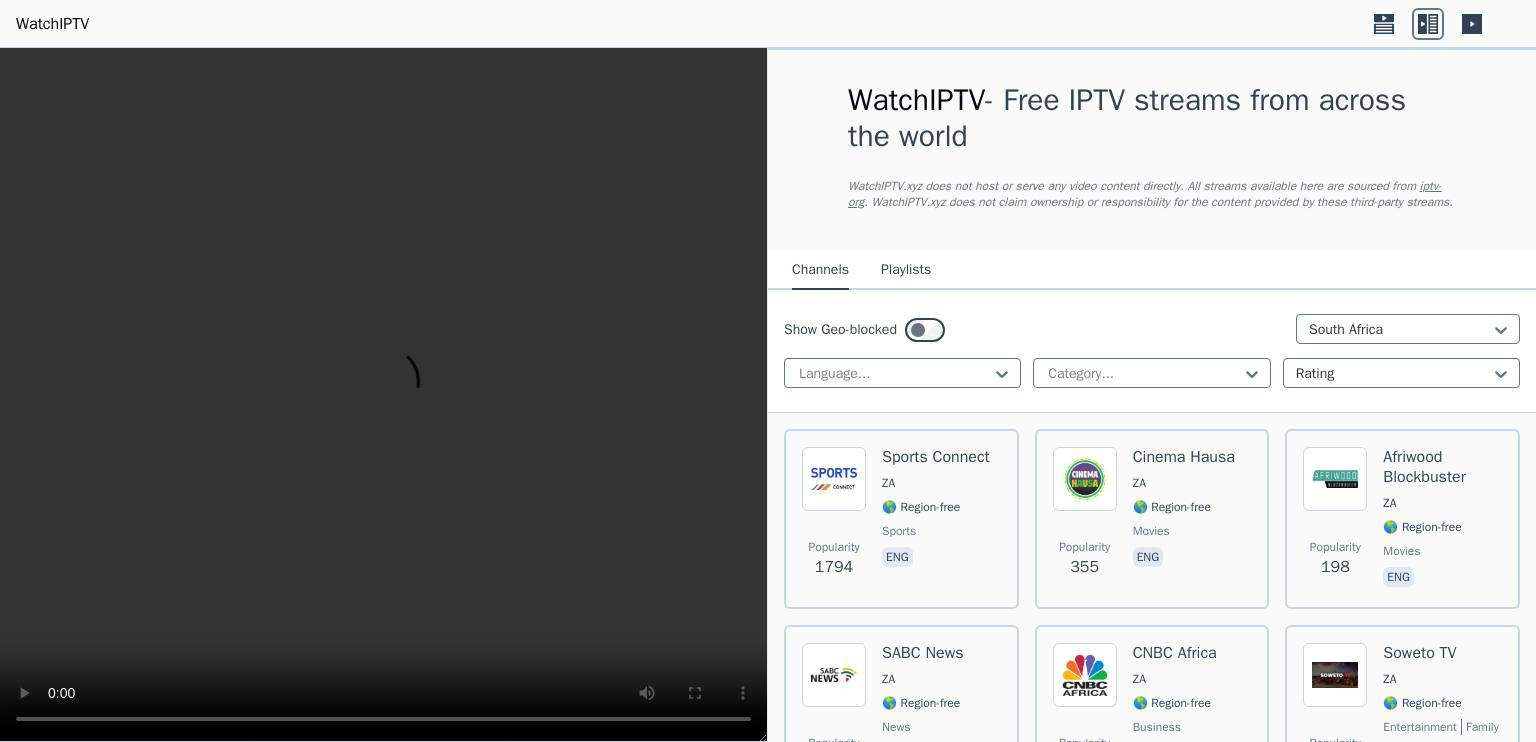 scroll, scrollTop: 0, scrollLeft: 0, axis: both 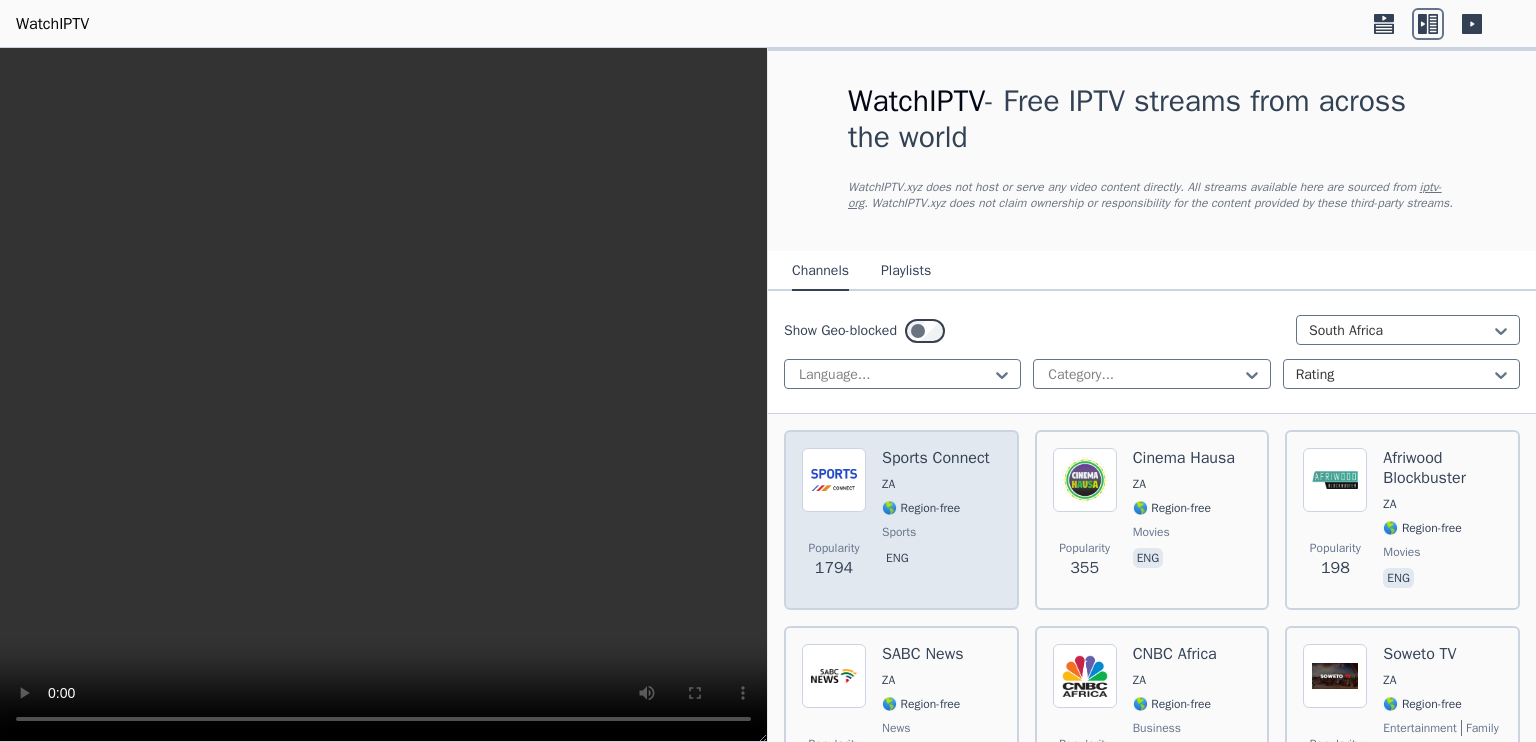 click on "sports" at bounding box center [936, 532] 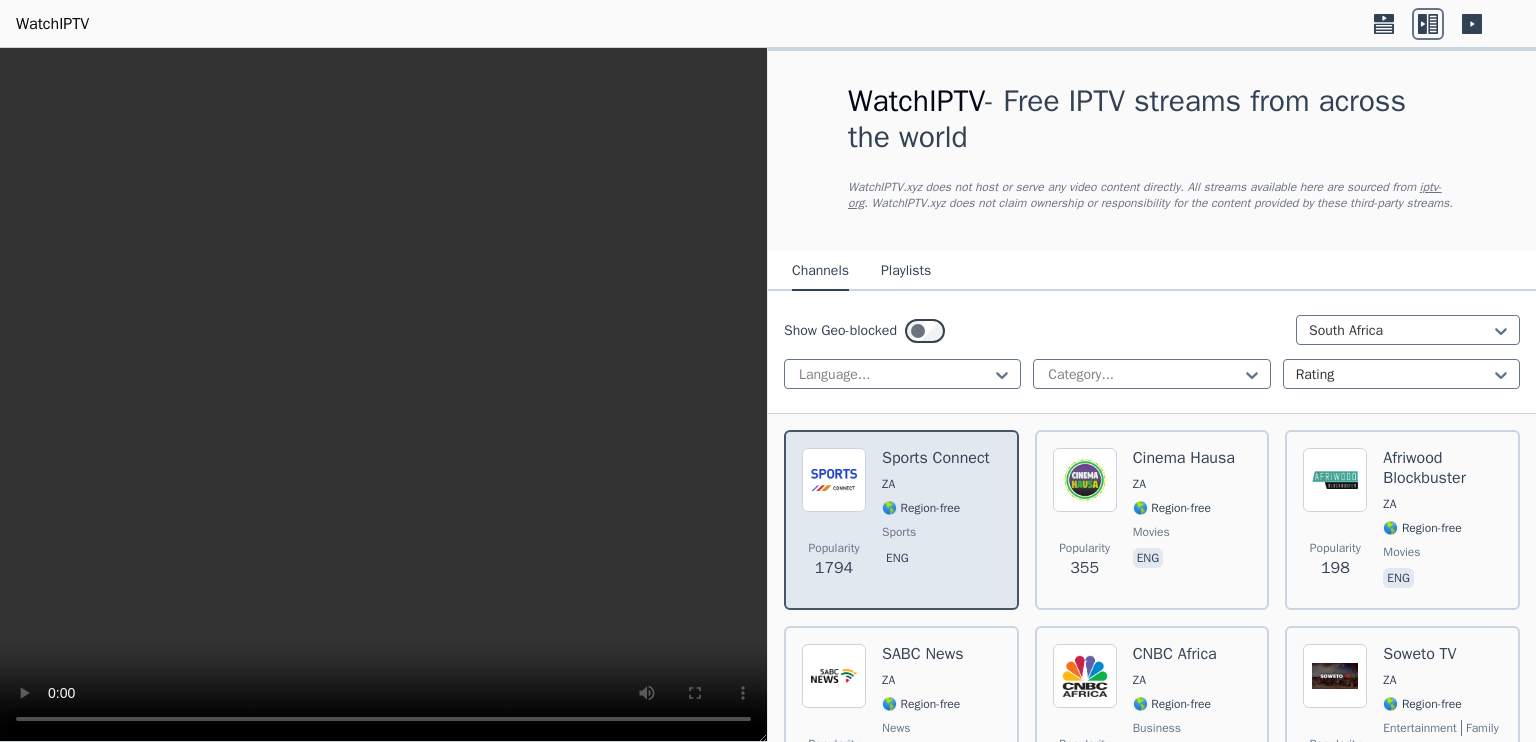 click on "sports" at bounding box center (936, 532) 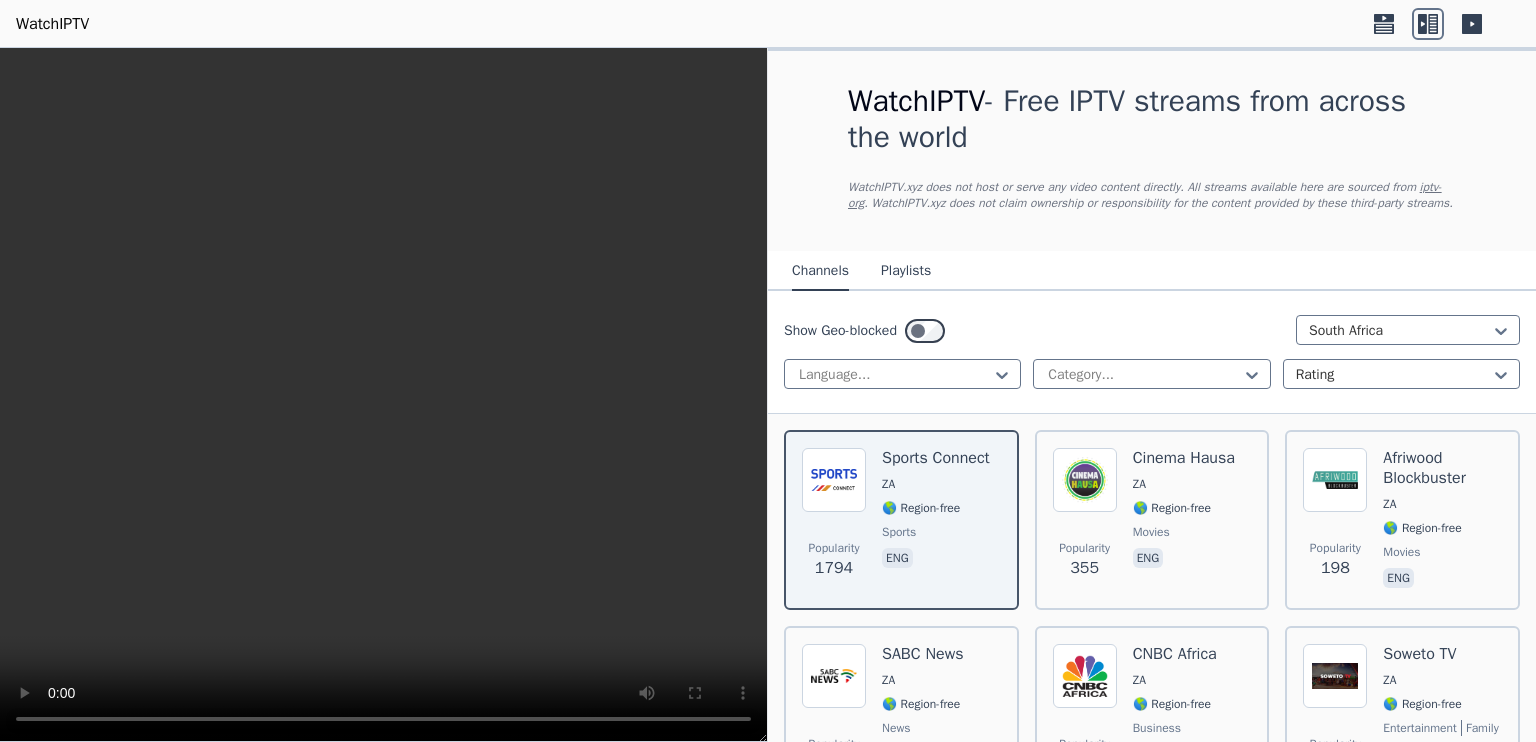 click on "Playlists" at bounding box center (906, 272) 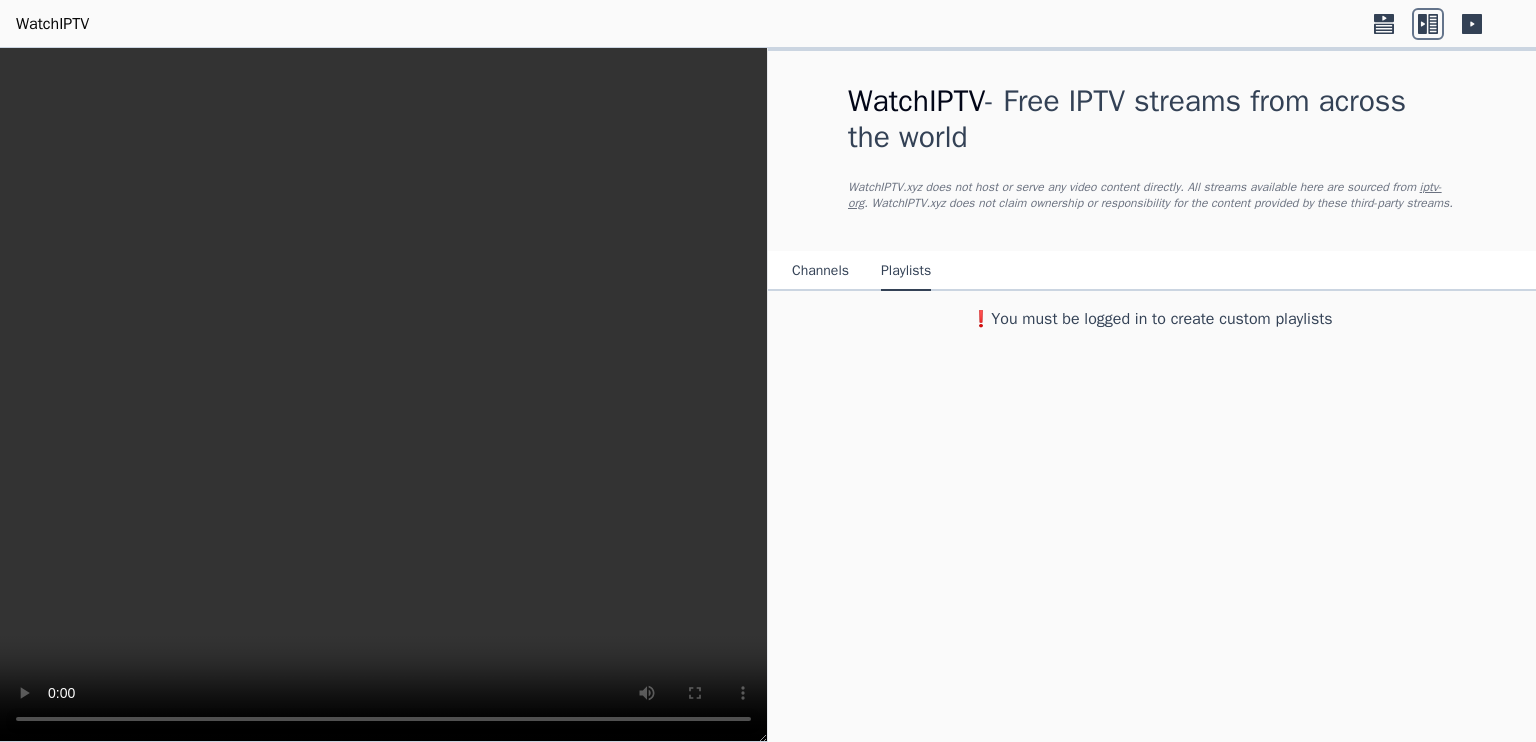 click on "Playlists" at bounding box center (906, 272) 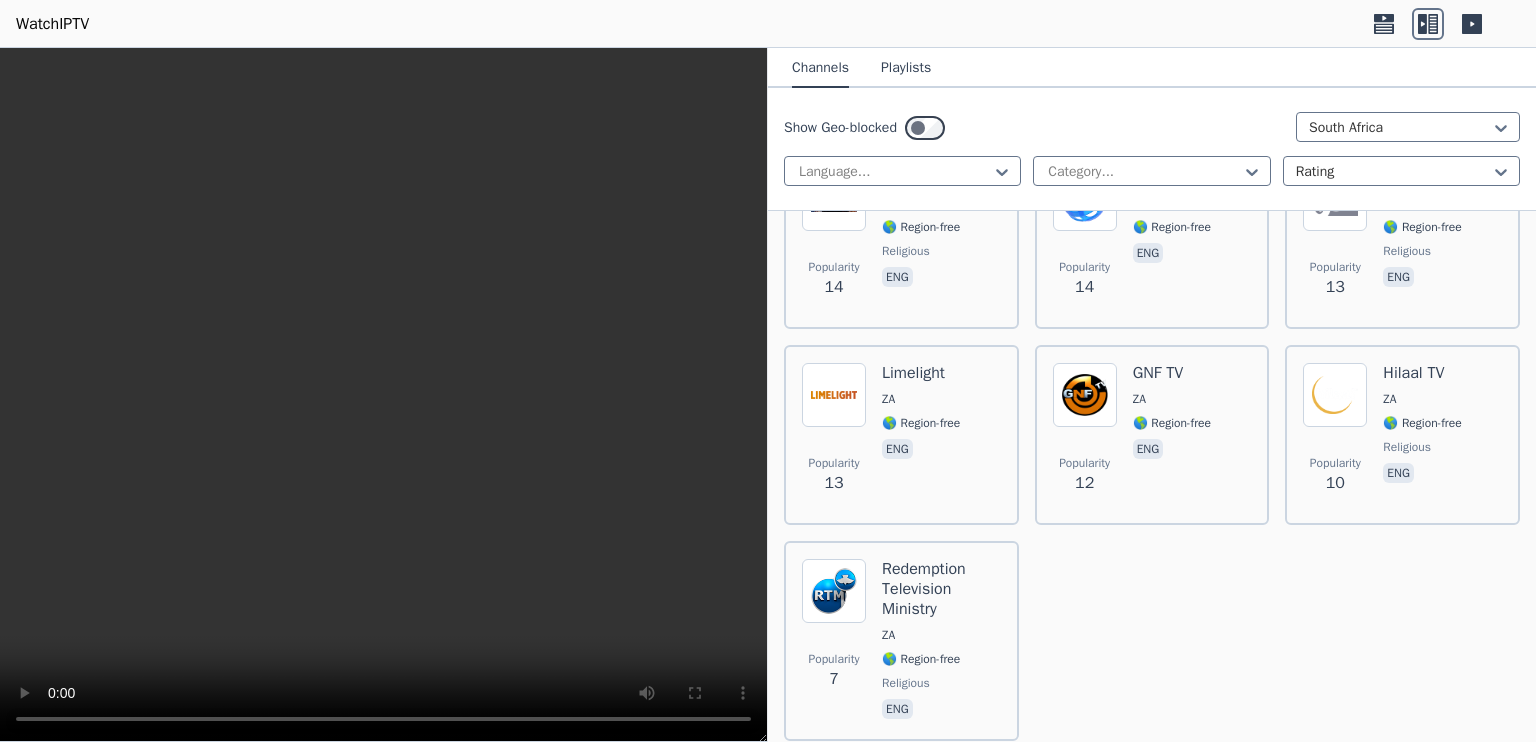 scroll, scrollTop: 2117, scrollLeft: 0, axis: vertical 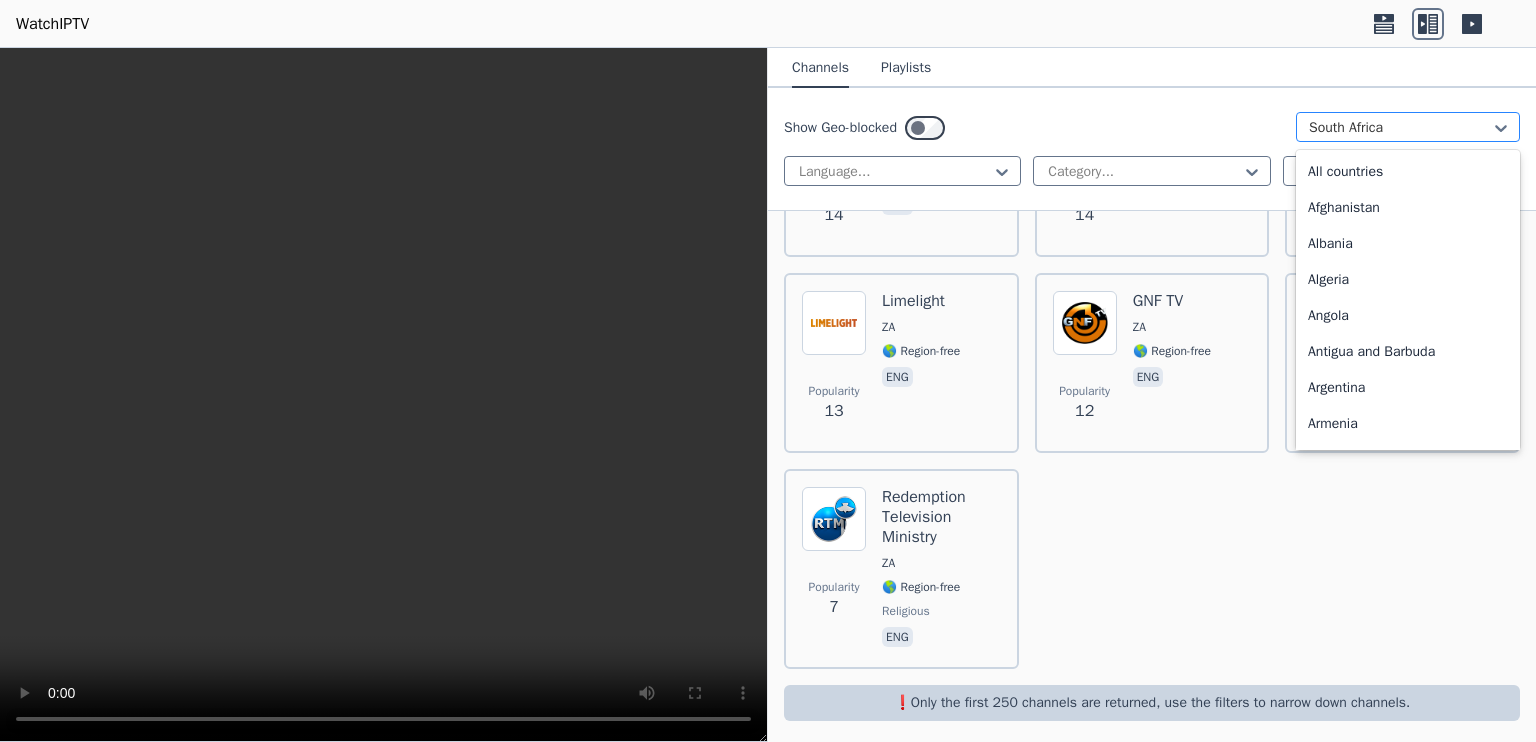 click on "South Africa" at bounding box center [1408, 127] 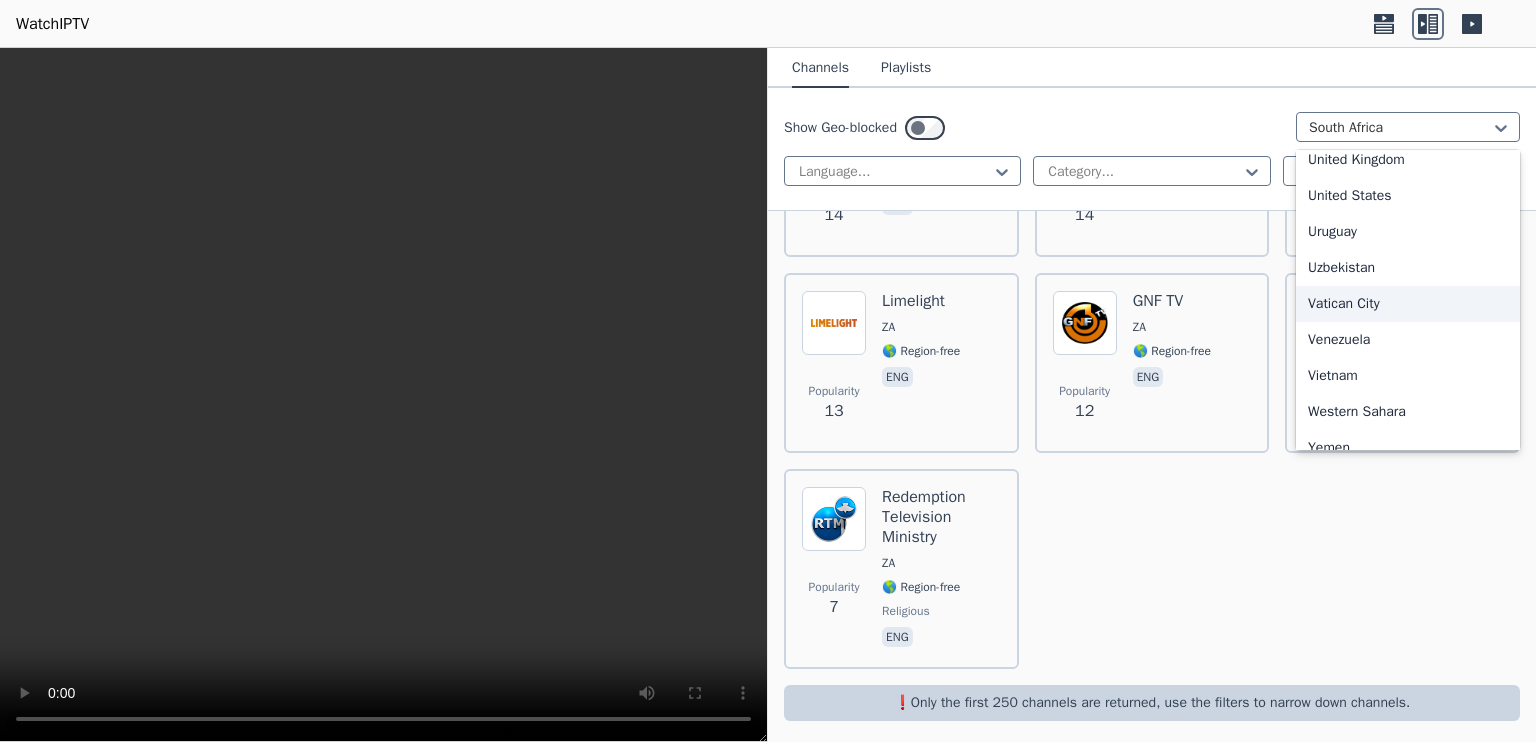 scroll, scrollTop: 7144, scrollLeft: 0, axis: vertical 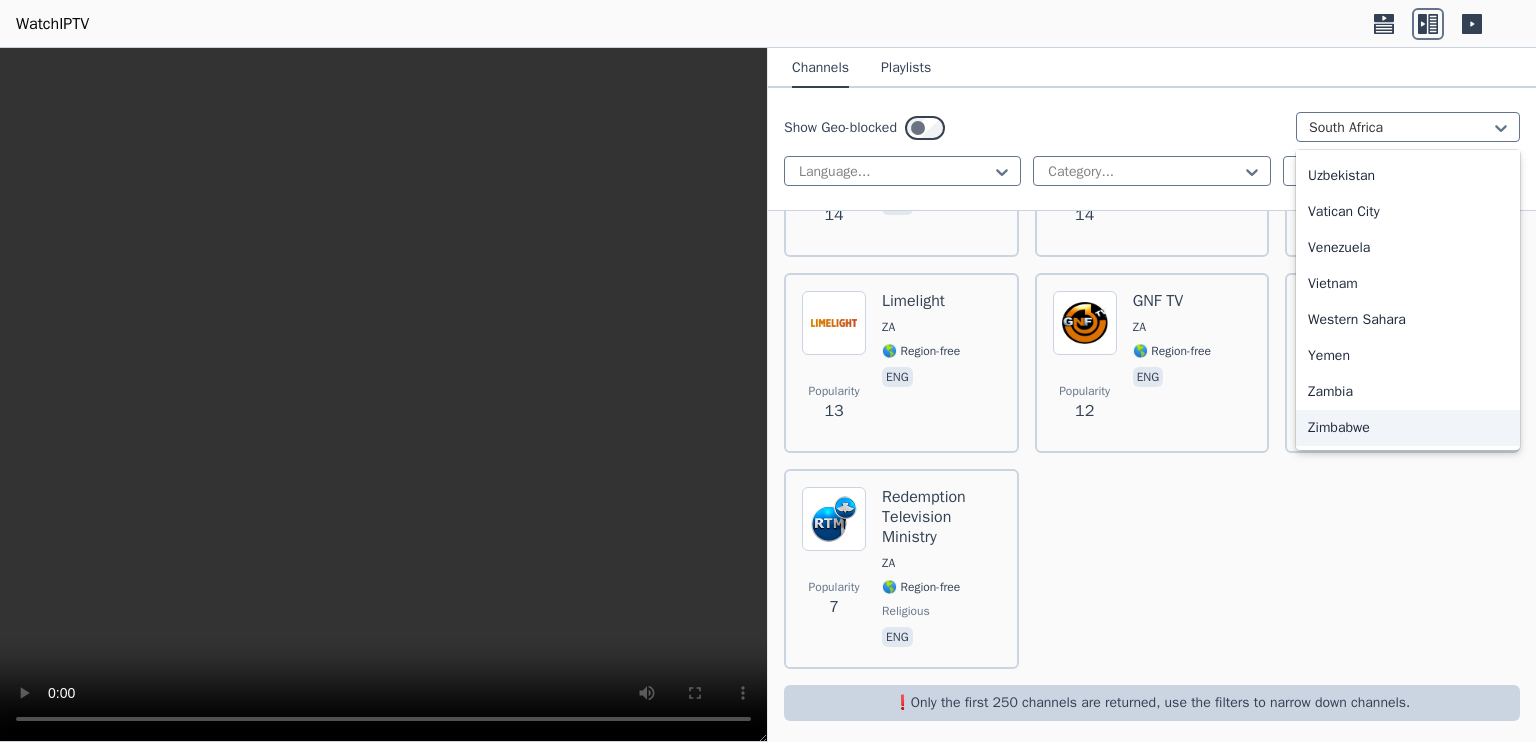 click on "Zimbabwe" at bounding box center [1408, 428] 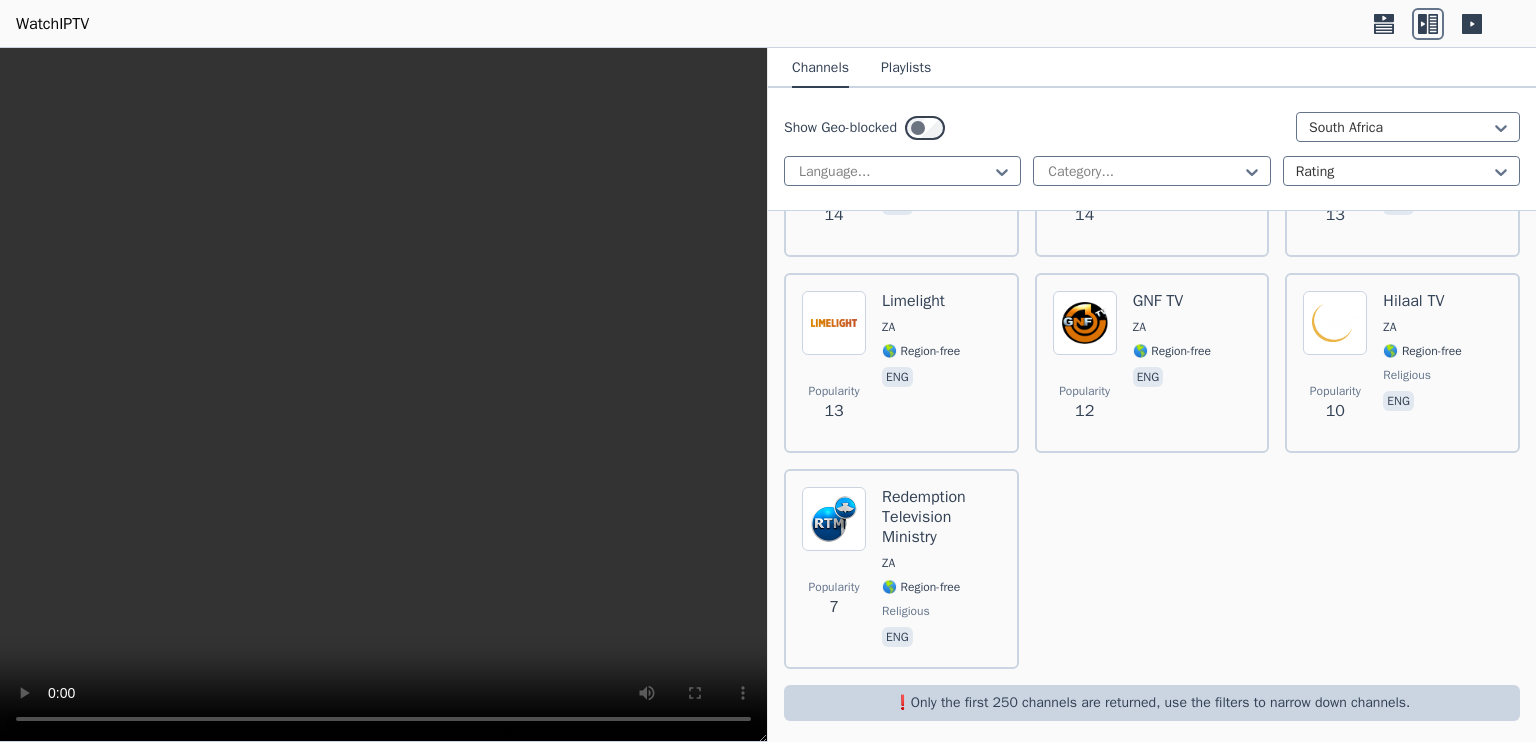 scroll, scrollTop: 0, scrollLeft: 0, axis: both 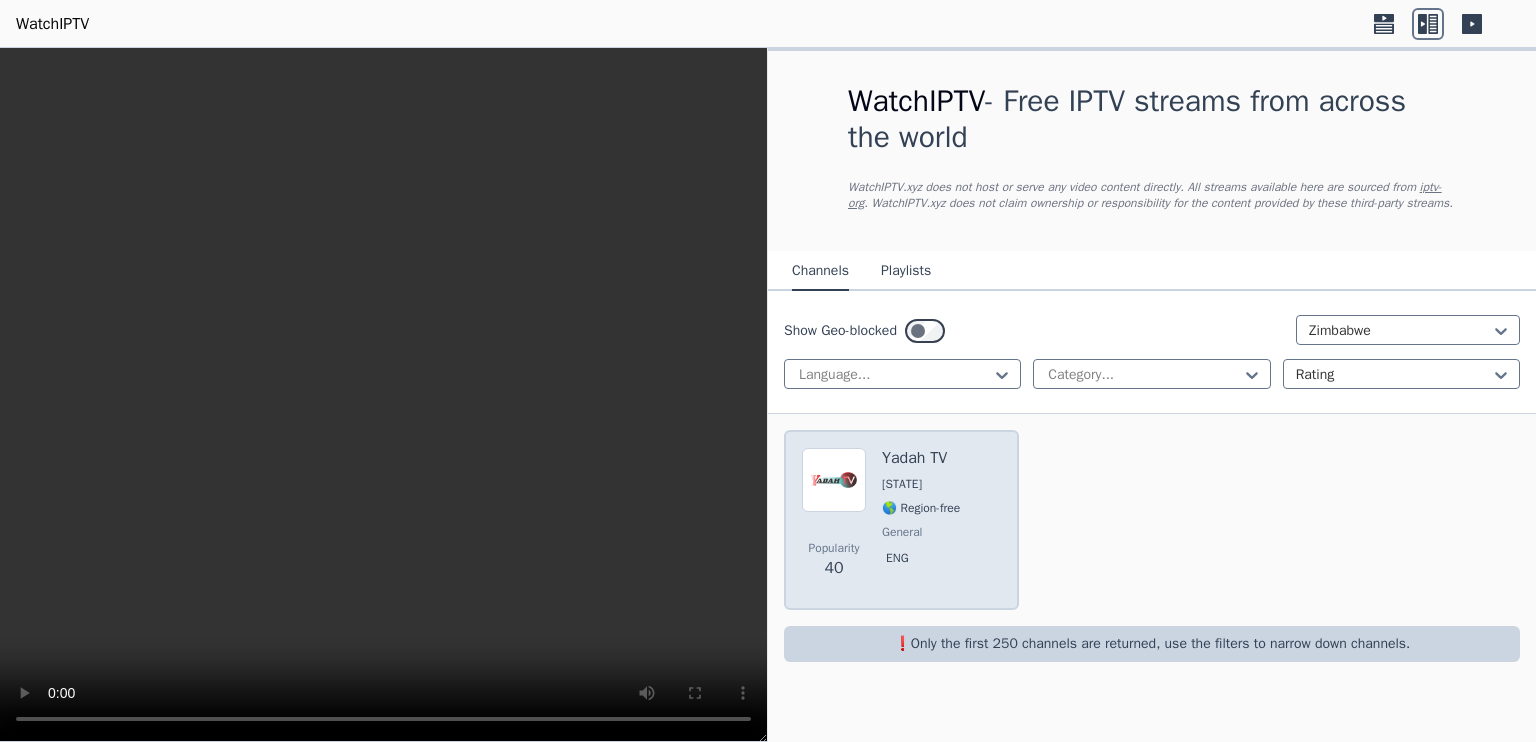 click at bounding box center [834, 480] 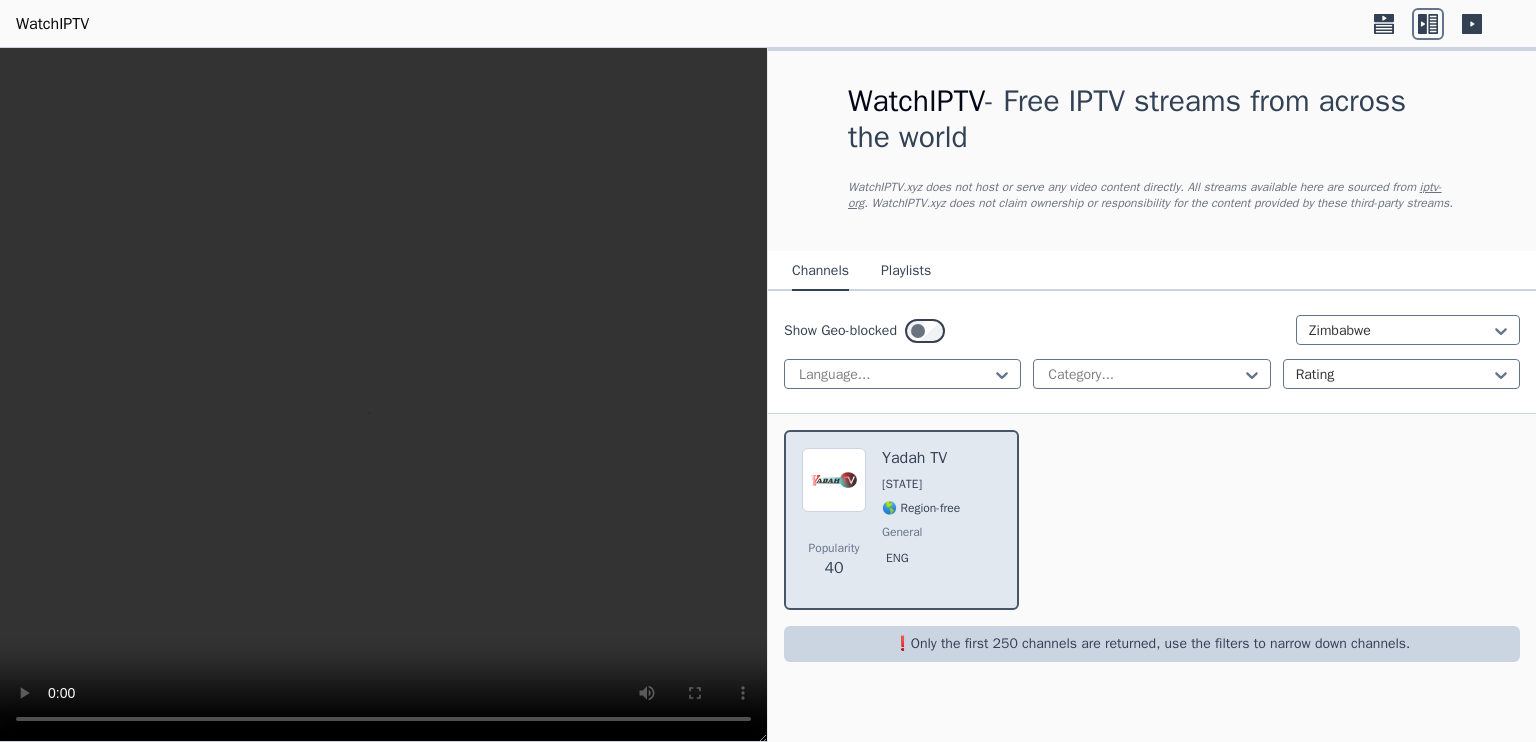 click at bounding box center (834, 480) 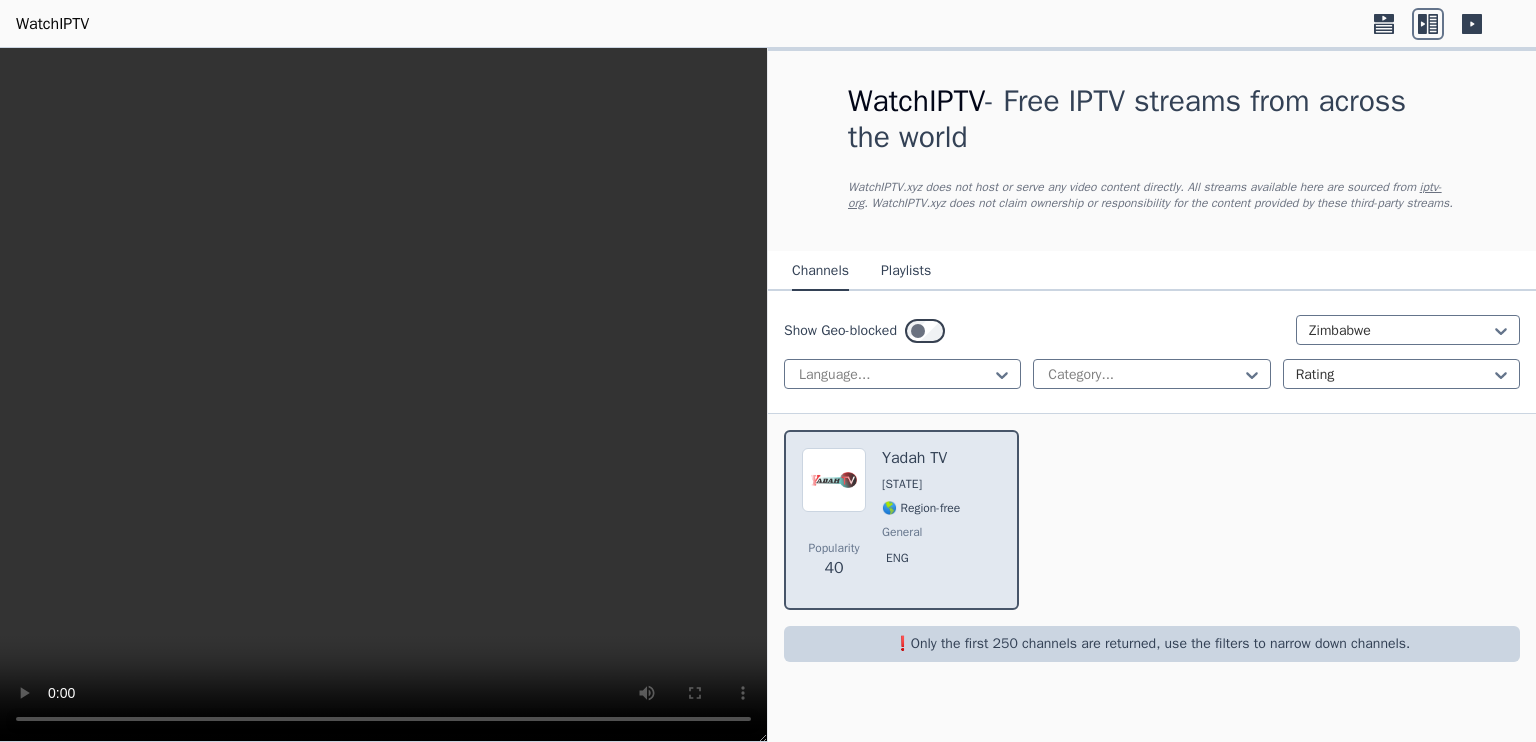 click at bounding box center [834, 480] 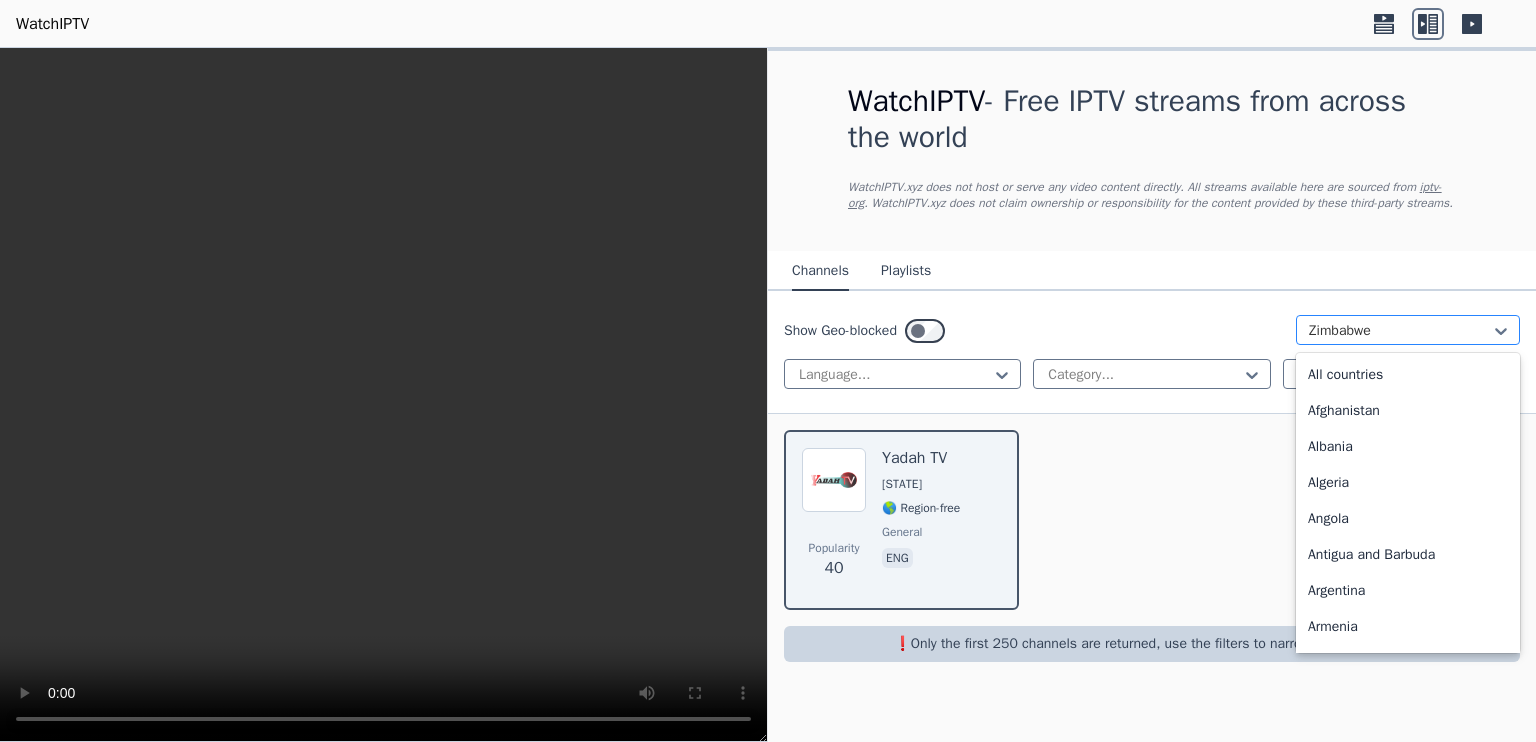 click on "Zimbabwe" at bounding box center [1408, 330] 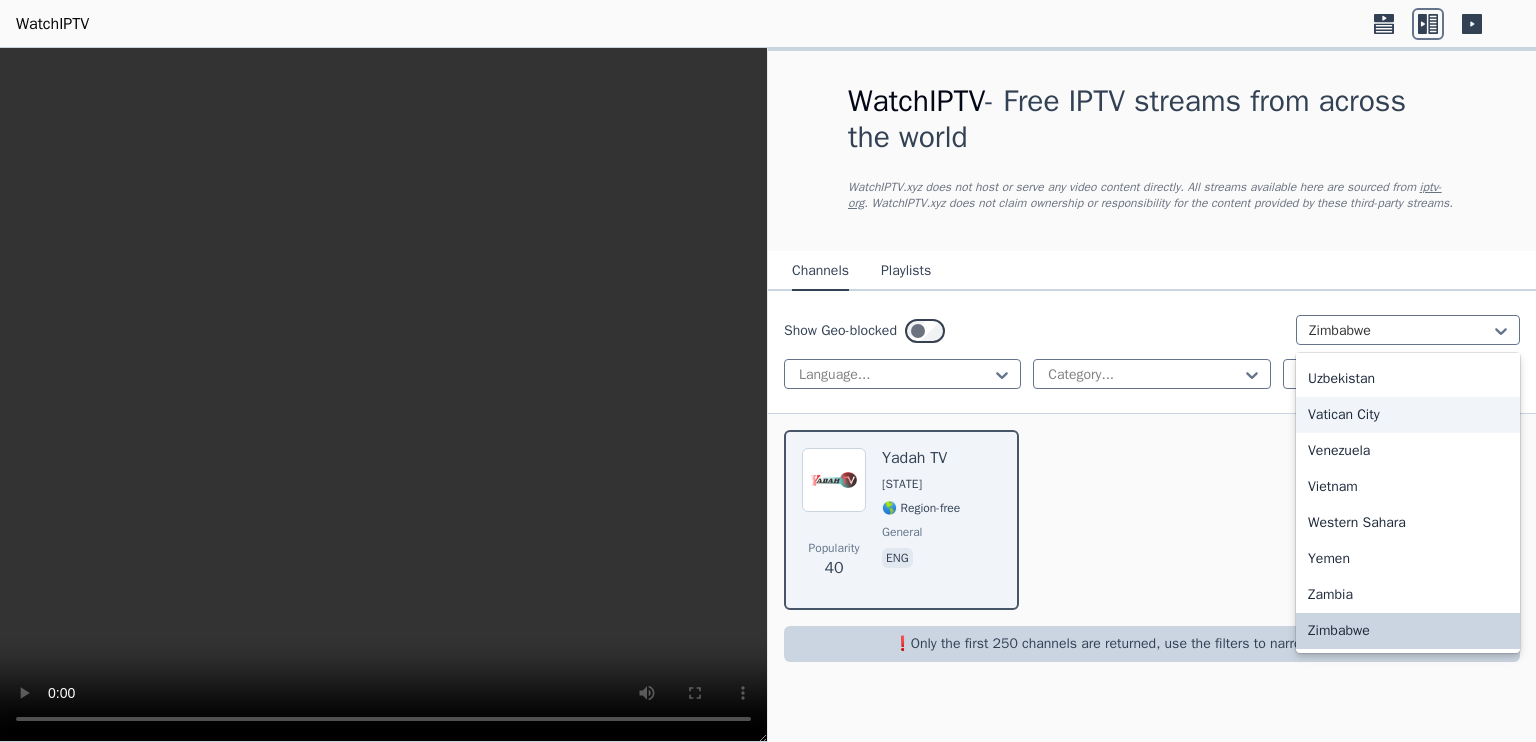 click on "Vatican City" at bounding box center [1408, 415] 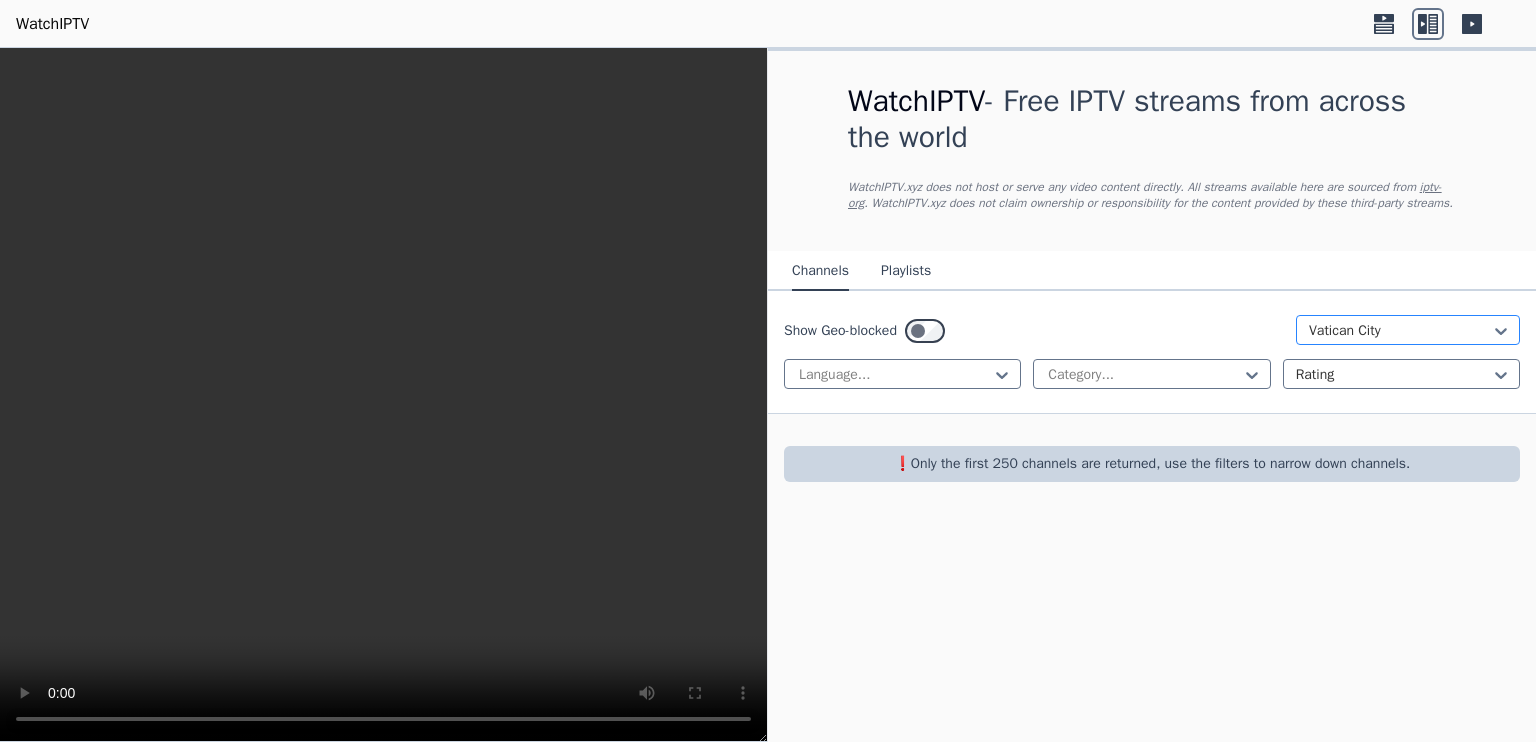 click at bounding box center [1400, 331] 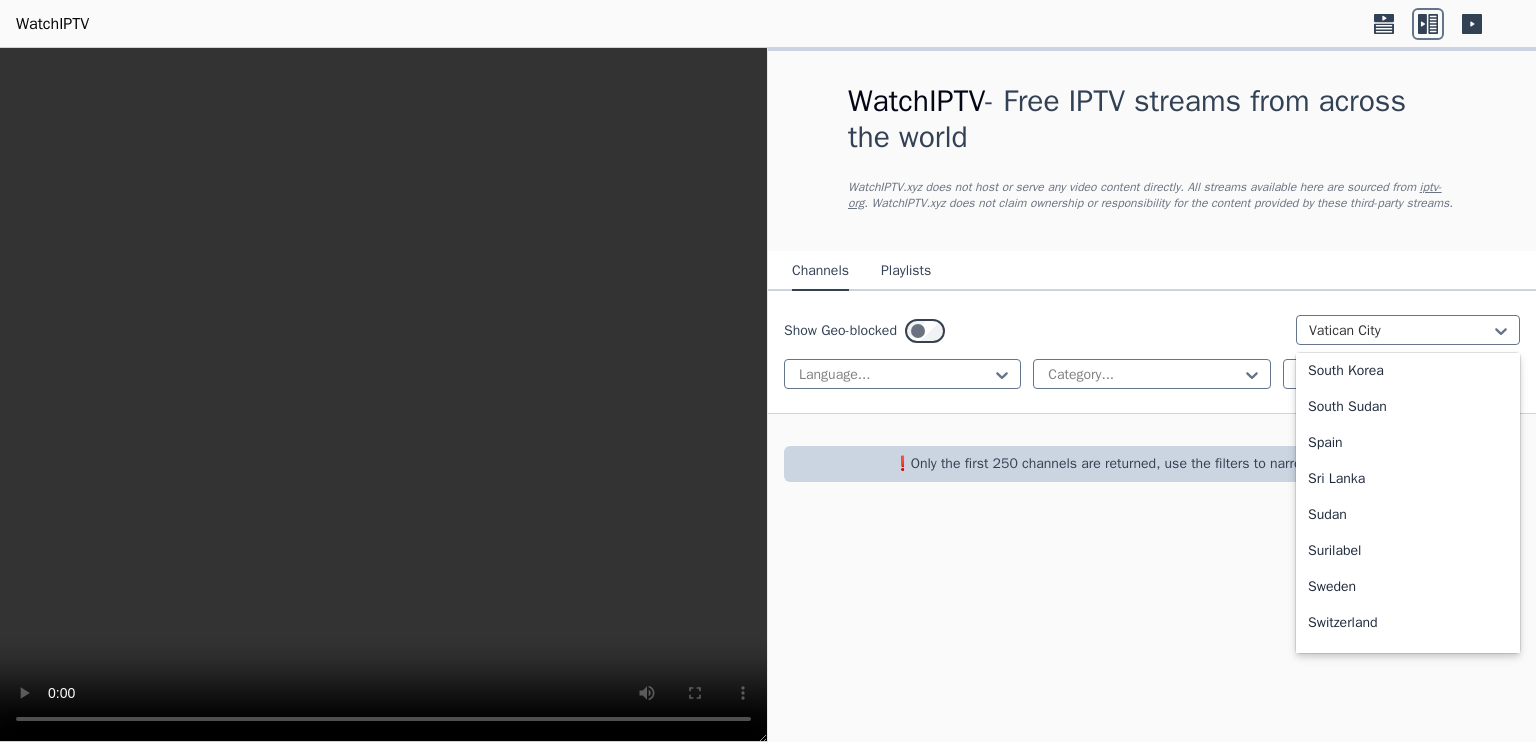 scroll, scrollTop: 6232, scrollLeft: 0, axis: vertical 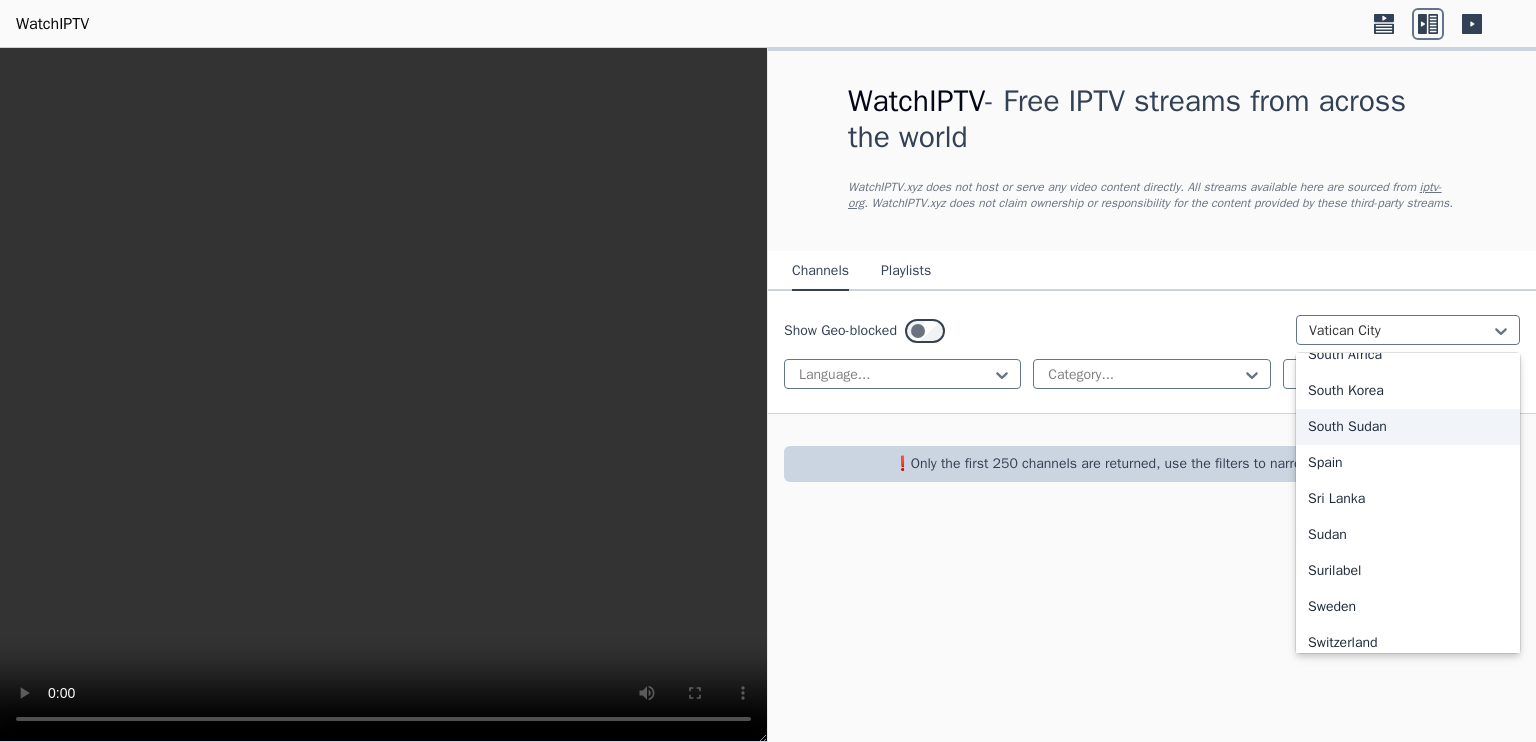 click on "South Sudan" at bounding box center (1408, 427) 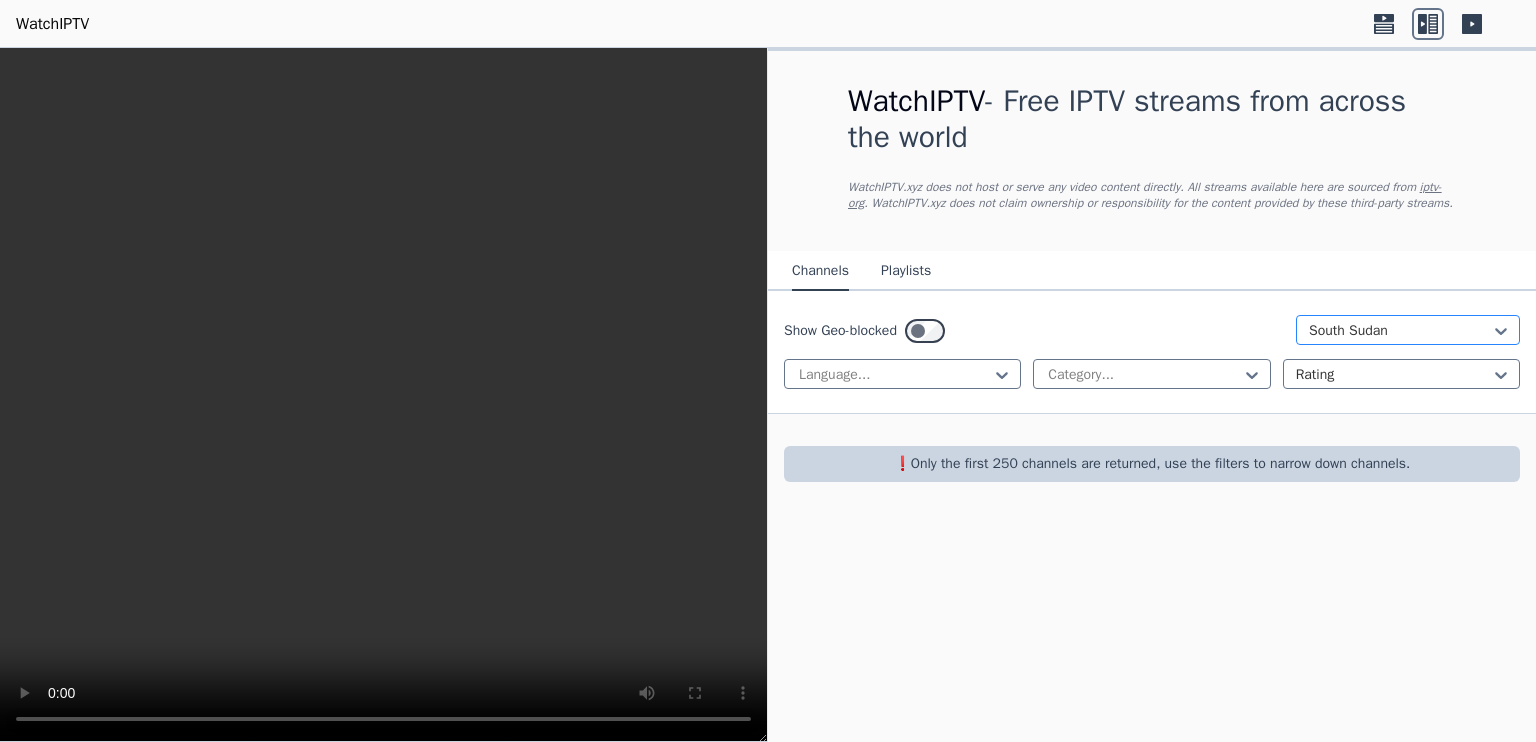 click on "South Sudan" at bounding box center [1408, 330] 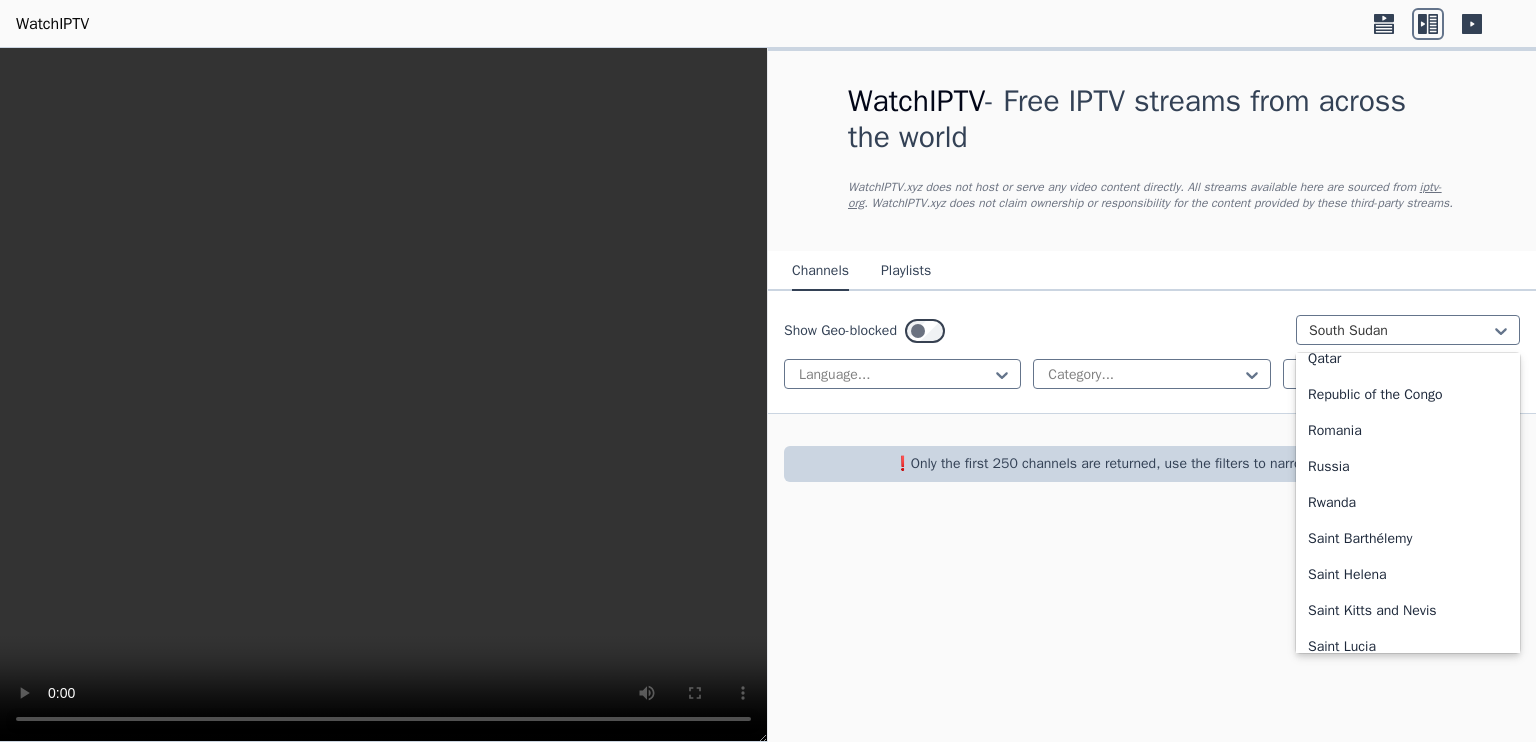 scroll, scrollTop: 5470, scrollLeft: 0, axis: vertical 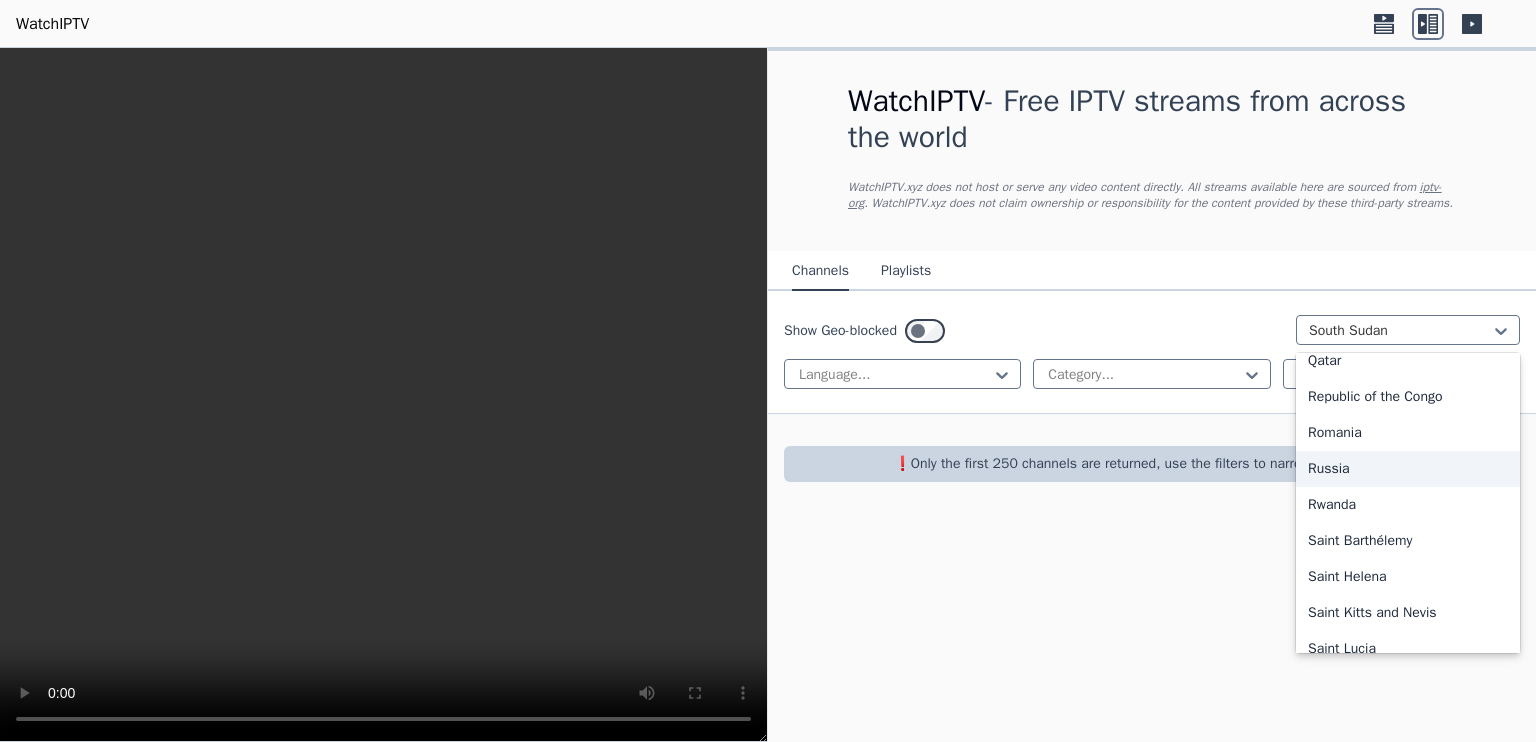 click on "Russia" at bounding box center (1408, 469) 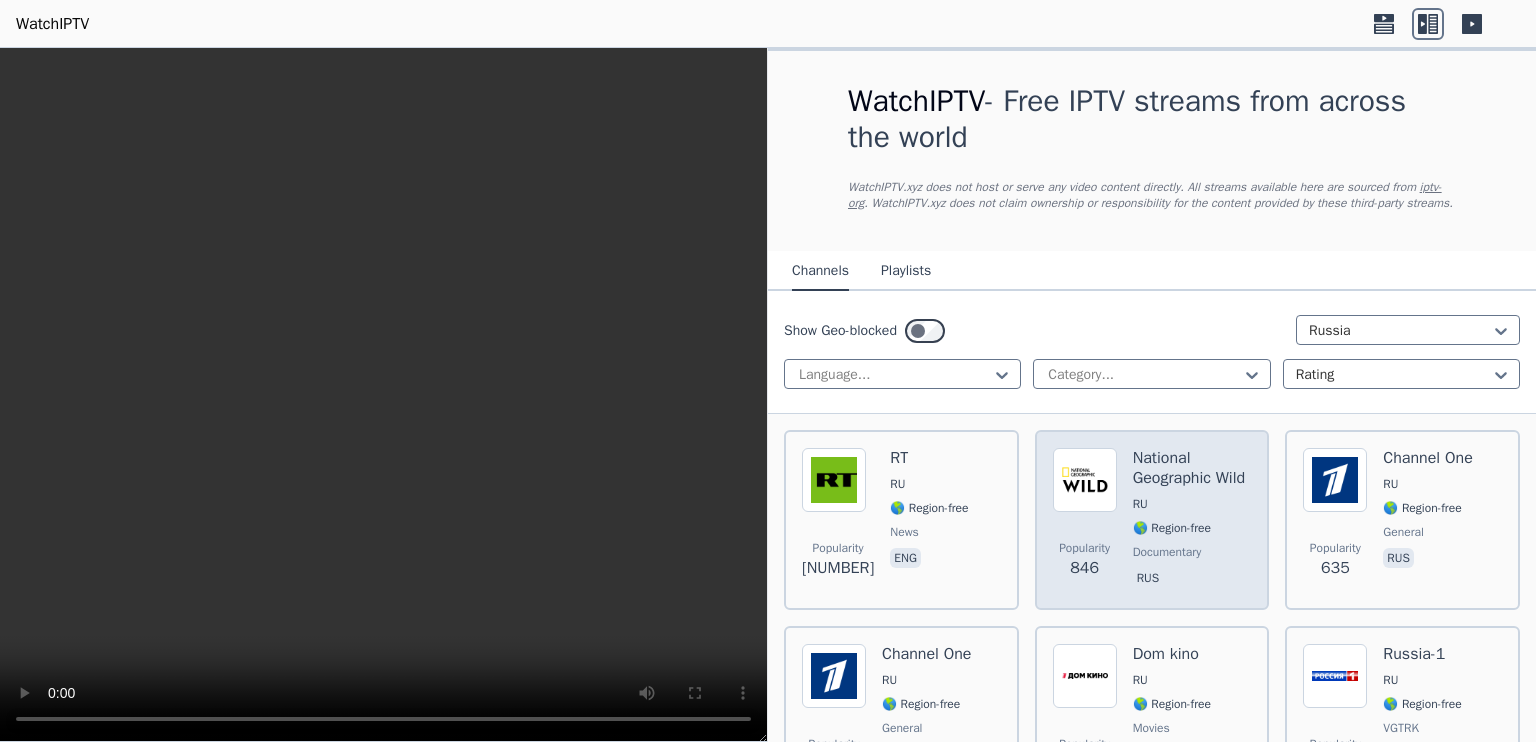 click on "National Geographic Wild" at bounding box center [1192, 468] 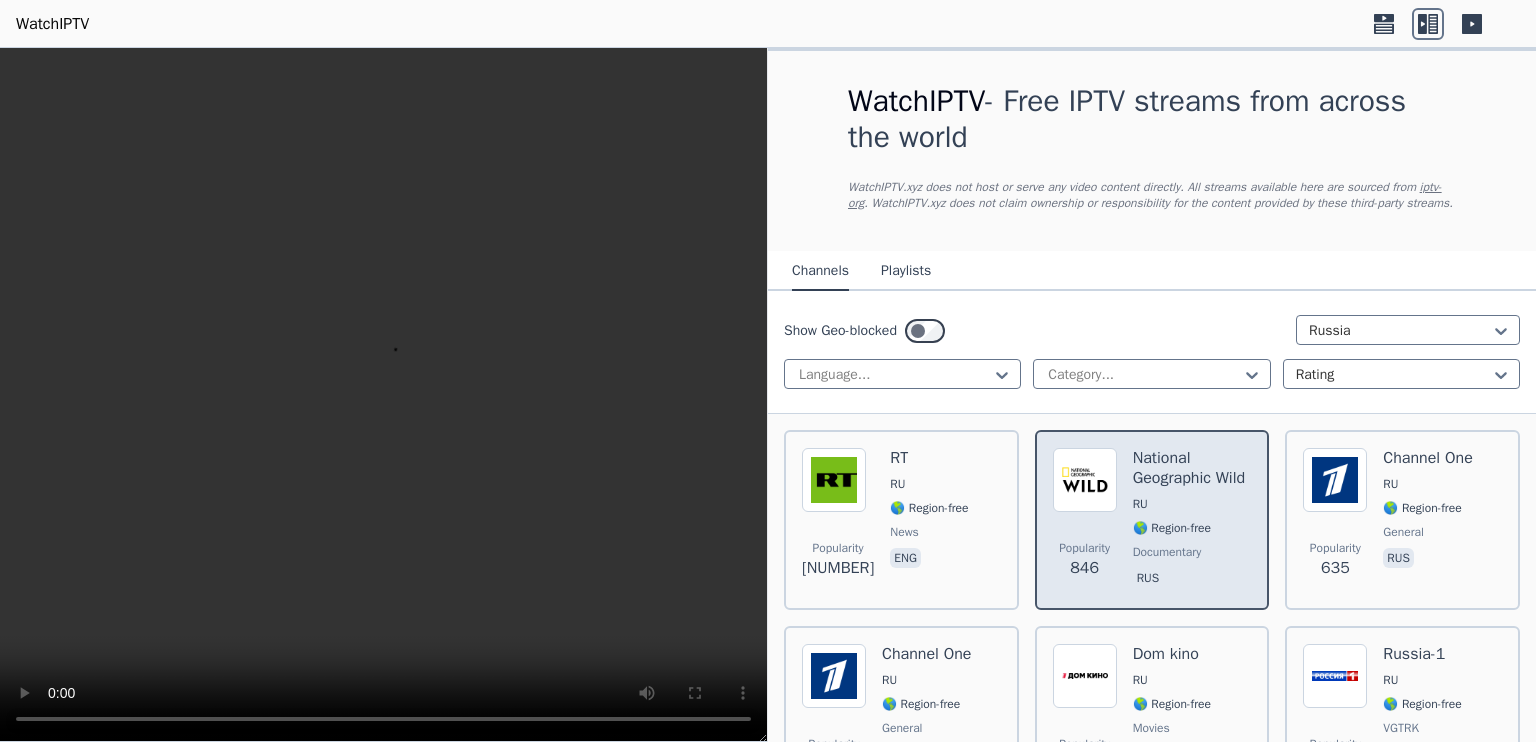 click on "National Geographic Wild" at bounding box center [1192, 468] 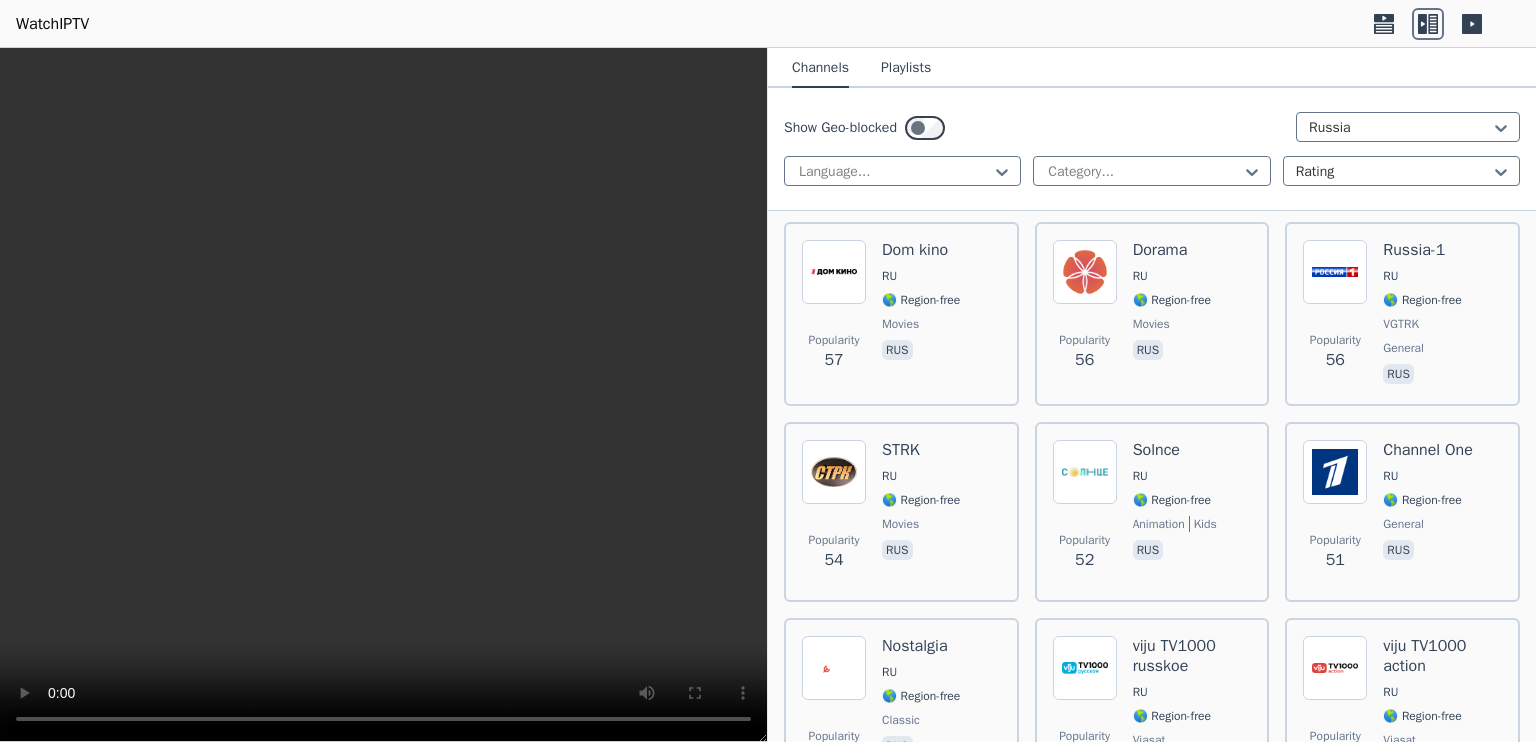 scroll, scrollTop: 3852, scrollLeft: 0, axis: vertical 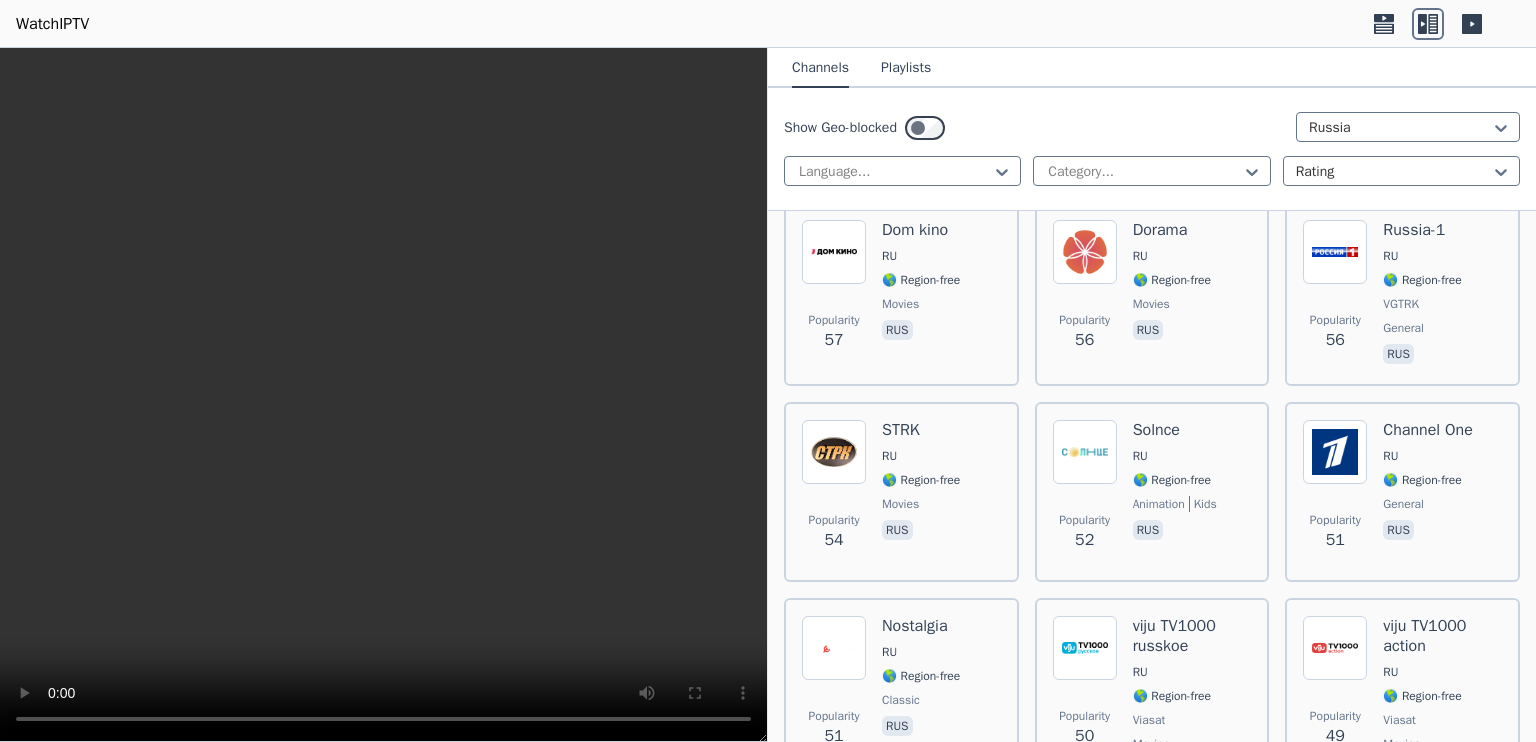 click on "Show Geo-blocked [COUNTRY] Language... Category... Rating" at bounding box center (1152, 149) 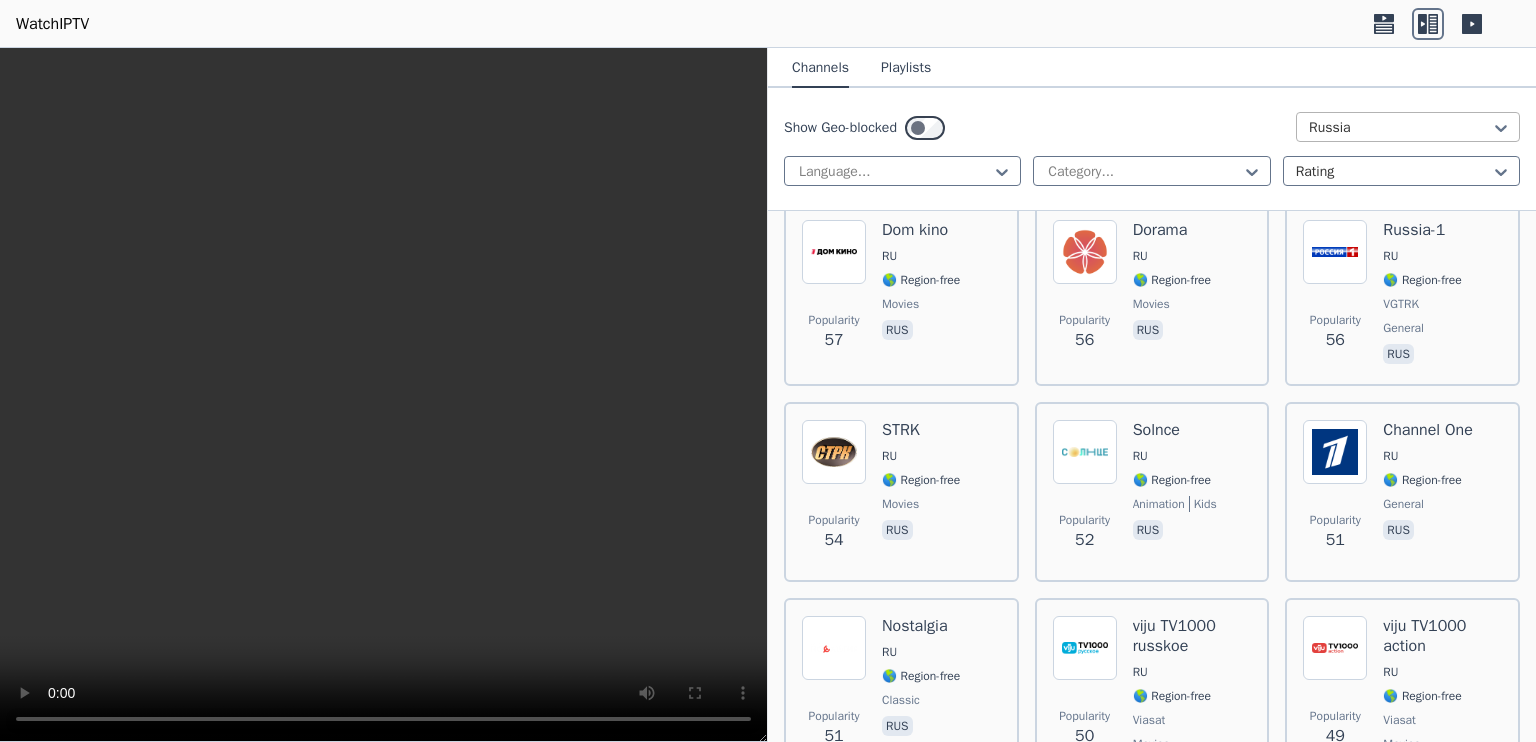click at bounding box center [1400, 128] 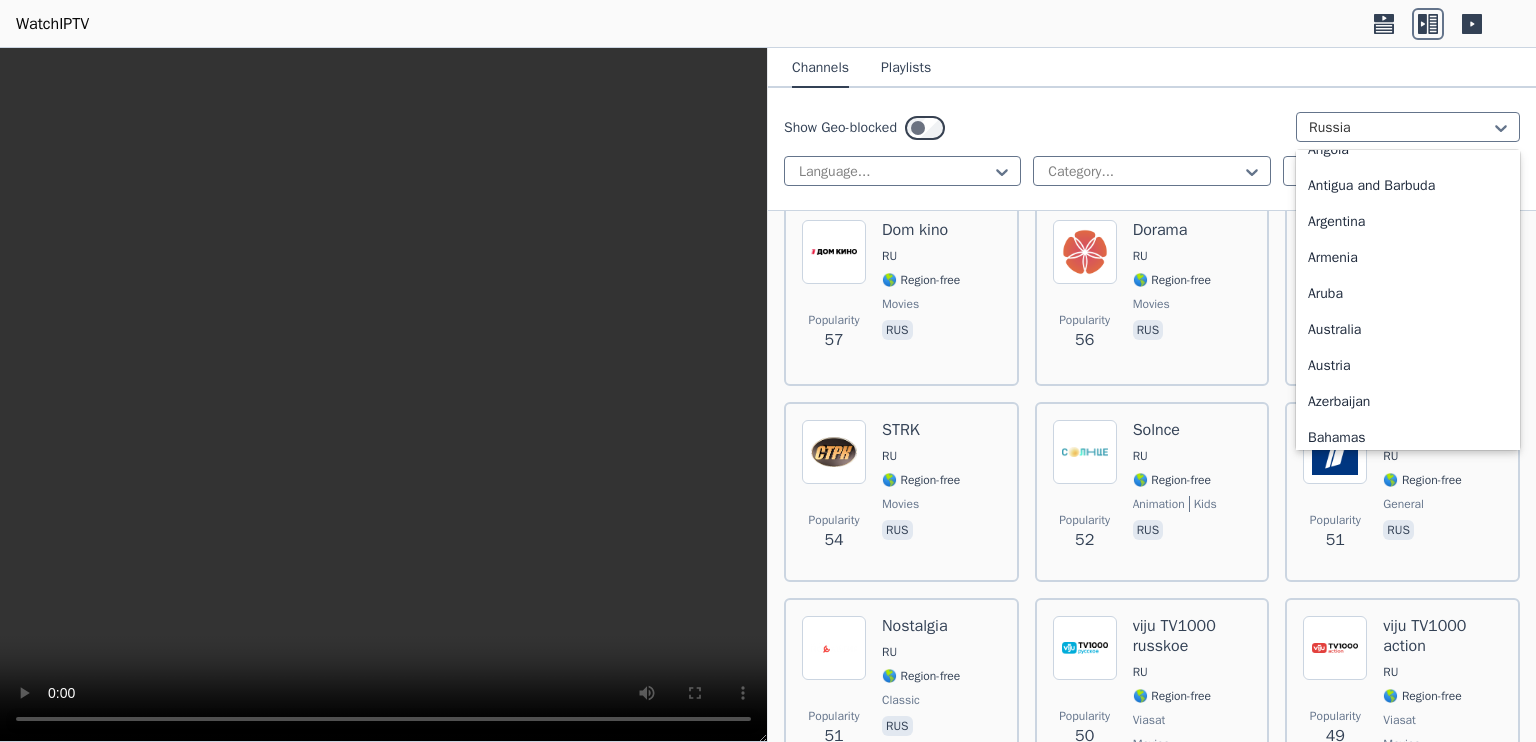 scroll, scrollTop: 0, scrollLeft: 0, axis: both 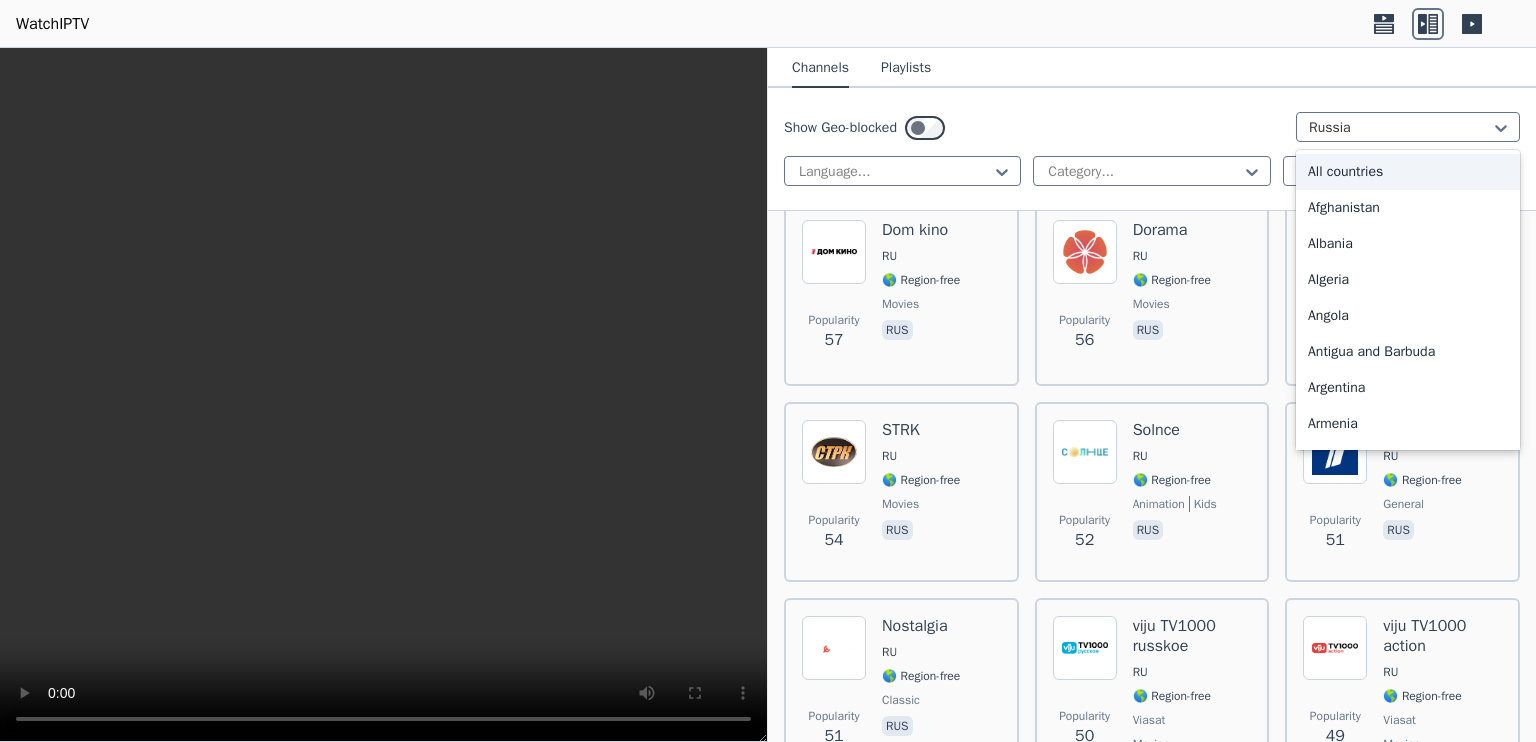 click on "All countries" at bounding box center [1408, 172] 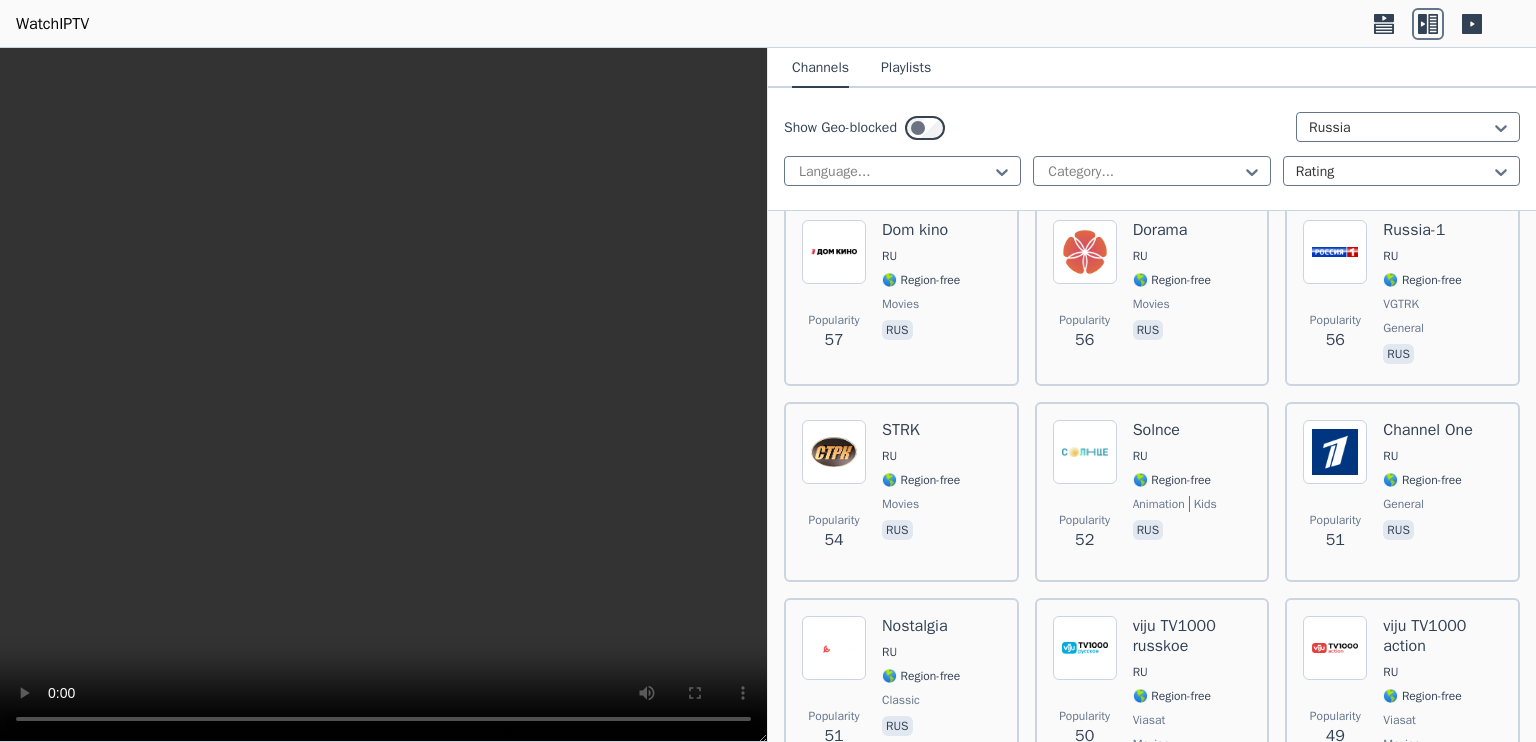 scroll, scrollTop: 0, scrollLeft: 0, axis: both 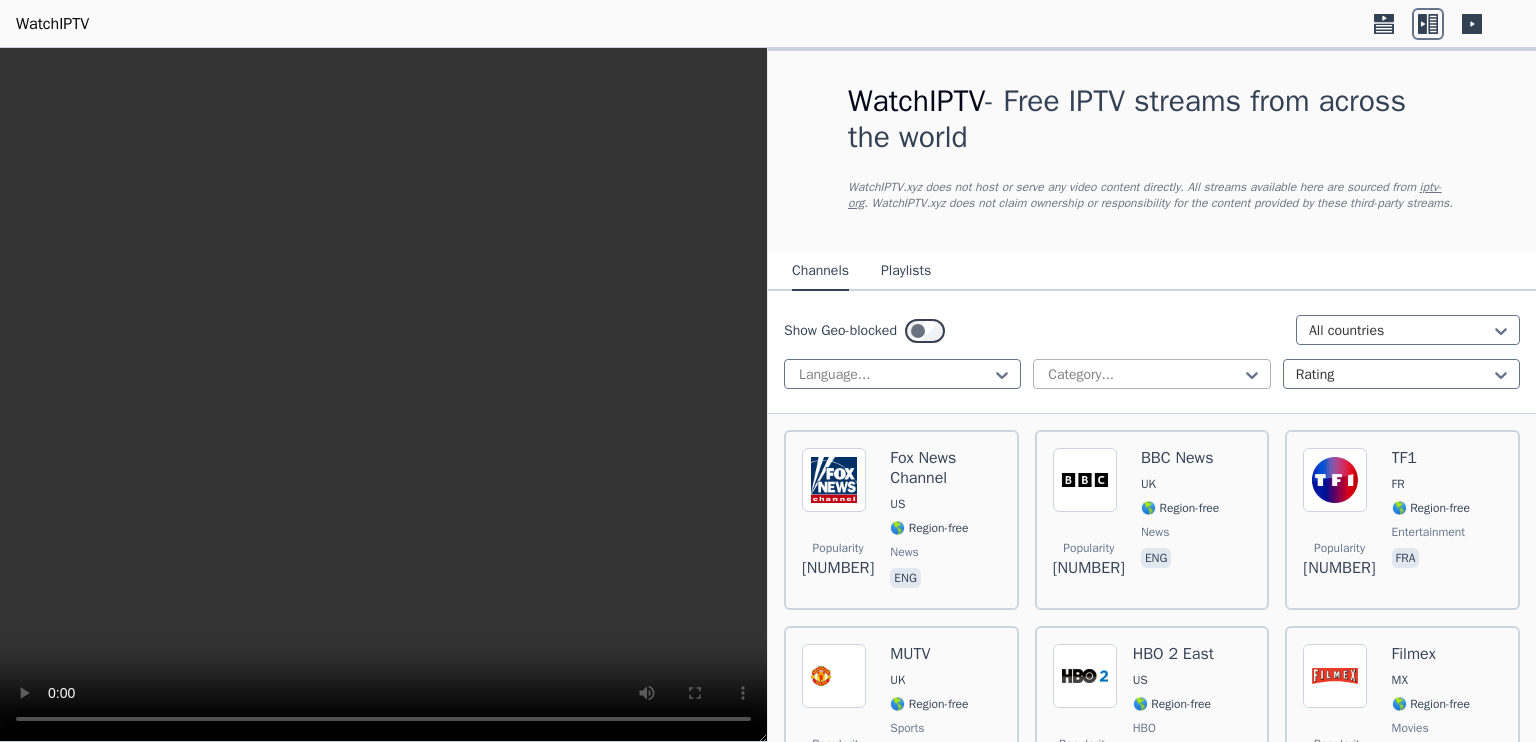 click on "Category..." at bounding box center [1151, 374] 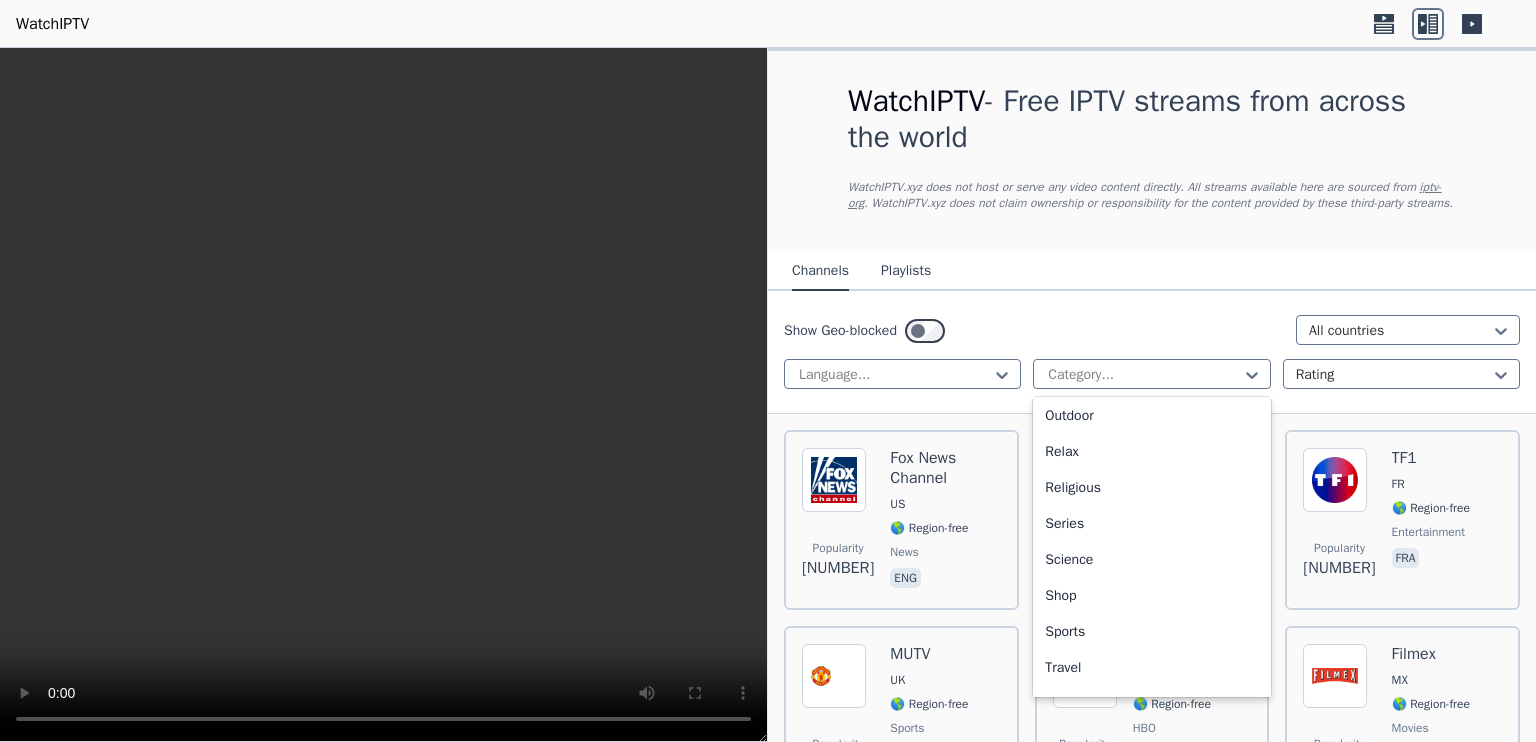 scroll, scrollTop: 680, scrollLeft: 0, axis: vertical 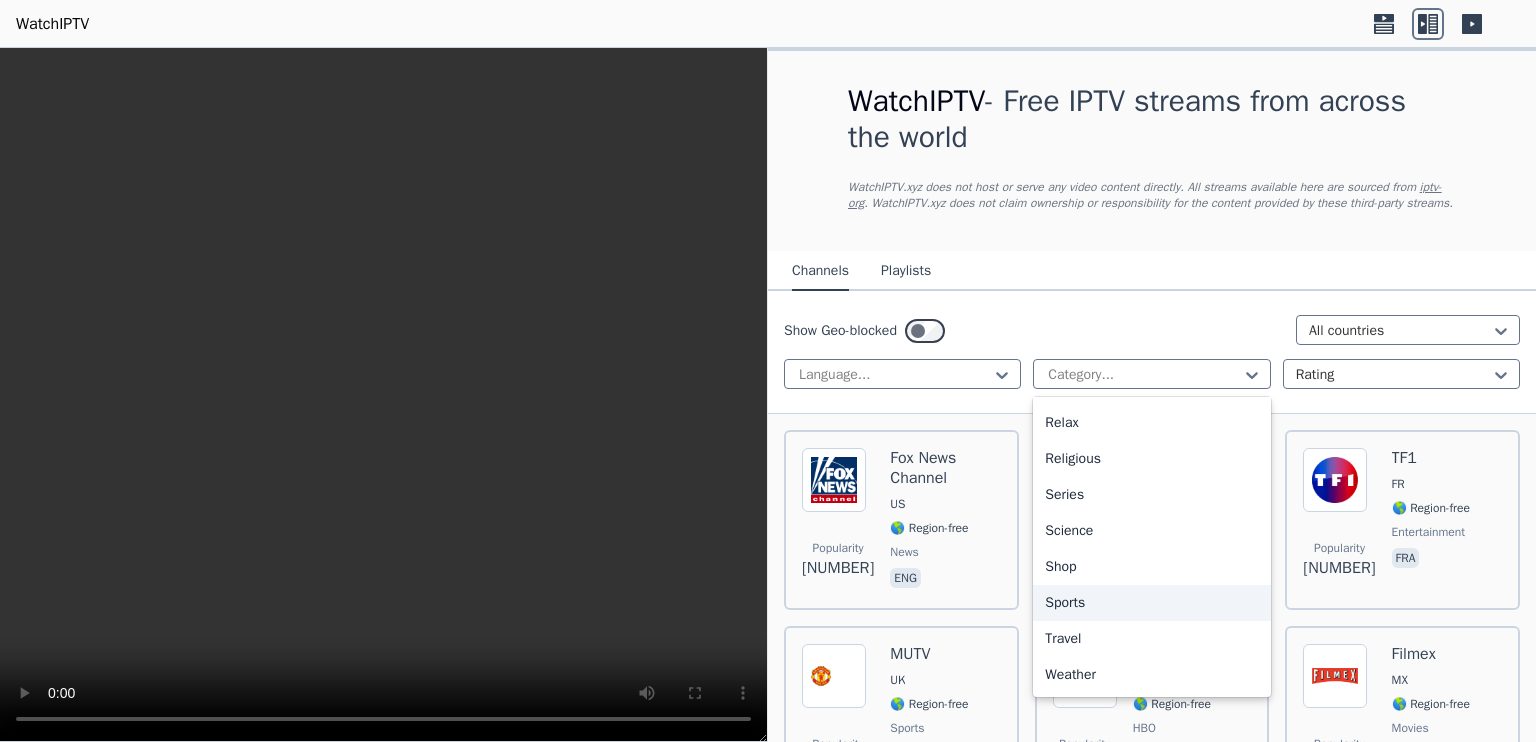 click on "Sports" at bounding box center (1151, 603) 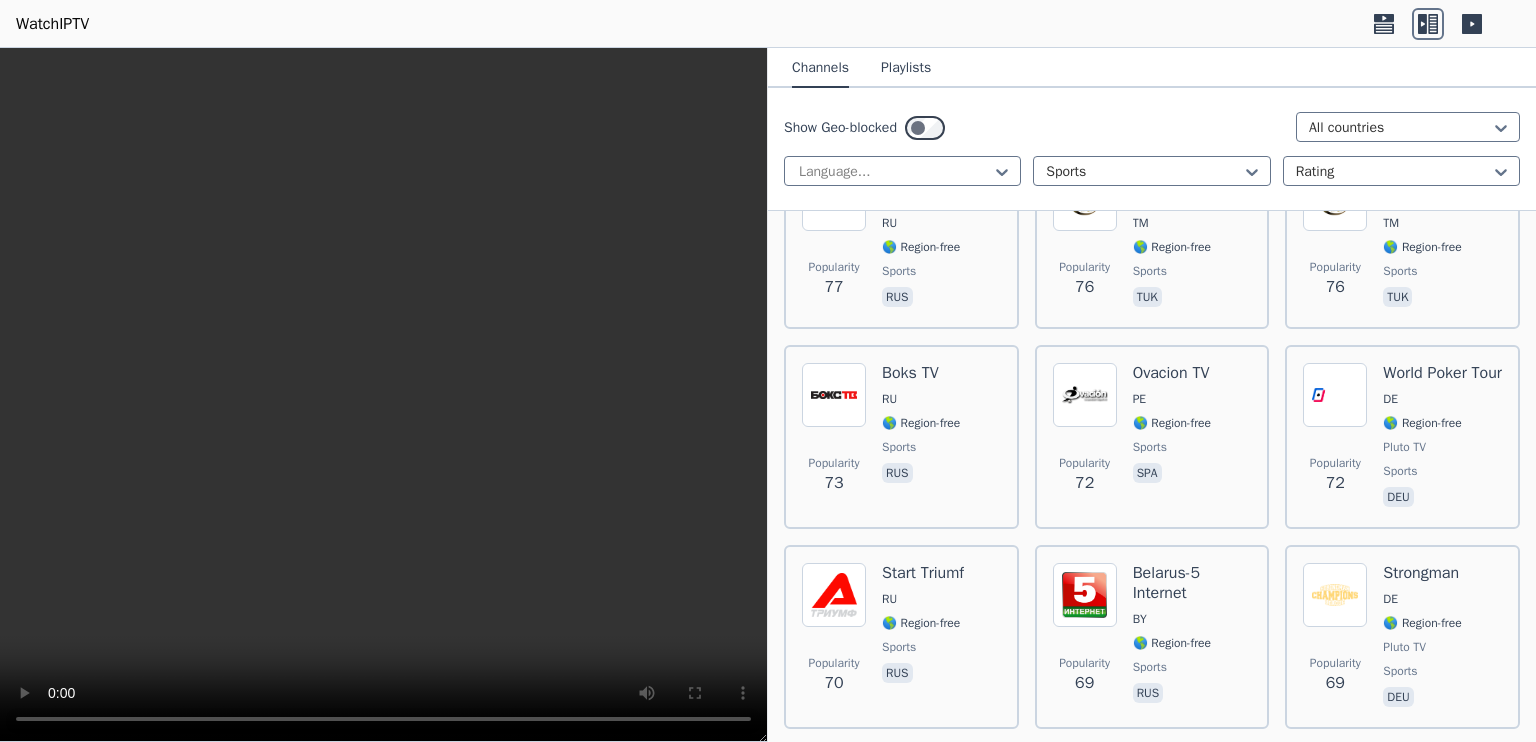 scroll, scrollTop: 7009, scrollLeft: 0, axis: vertical 